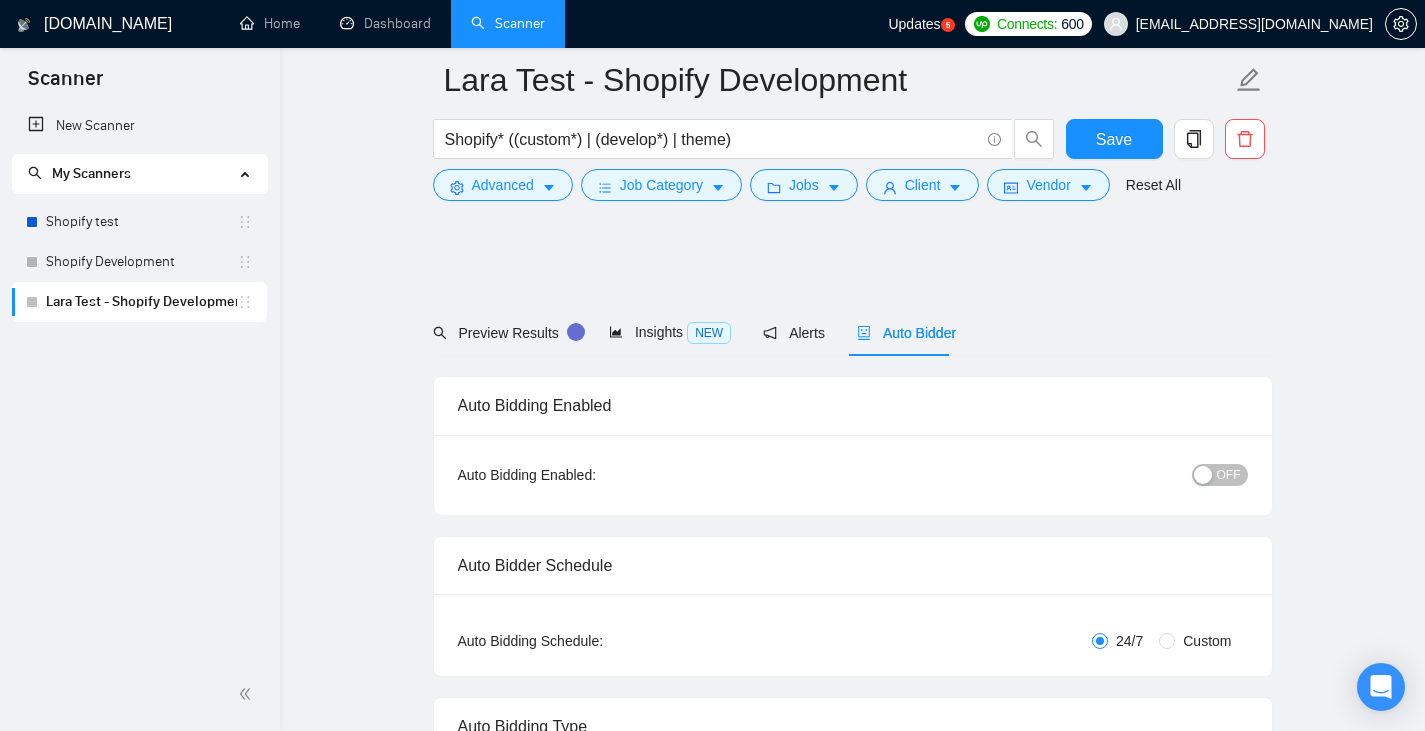 scroll, scrollTop: 1755, scrollLeft: 0, axis: vertical 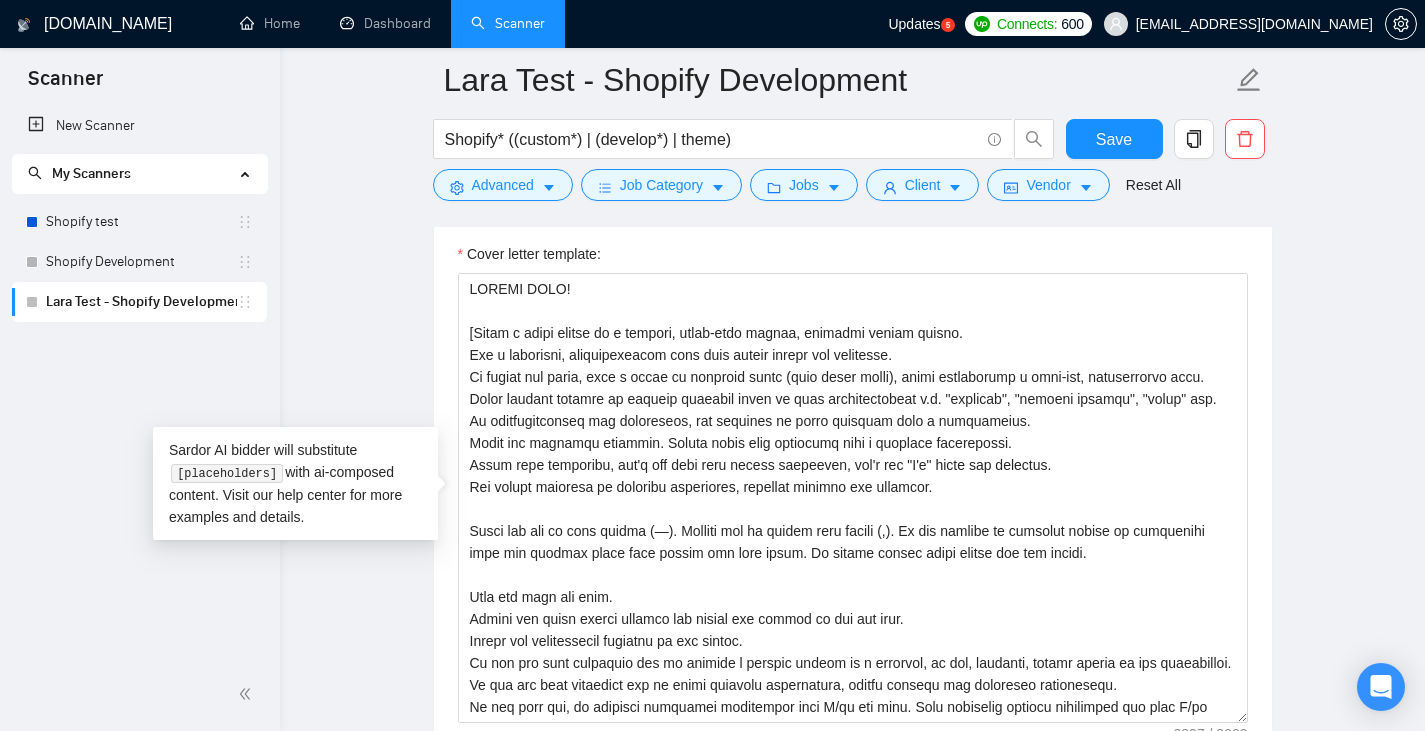 click on "Lara Test - Shopify Development Shopify* ((custom*) | (develop*) | theme) Save Advanced   Job Category   Jobs   Client   Vendor   Reset All Preview Results Insights NEW Alerts Auto Bidder Auto Bidding Enabled Auto Bidding Enabled: OFF Auto Bidder Schedule Auto Bidding Type: Automated (recommended) Semi-automated Auto Bidding Schedule: 24/7 Custom Custom Auto Bidder Schedule Repeat every week [DATE] [DATE] [DATE] [DATE] [DATE] [DATE] [DATE] Active Hours ( [GEOGRAPHIC_DATA]/New_York ): From: To: ( 24  hours) [GEOGRAPHIC_DATA]/New_York Auto Bidding Type Select your bidding algorithm: Choose the algorithm for you bidding. The price per proposal does not include your connects expenditure. Template Bidder Works great for narrow segments and short cover letters that don't change. 0.50  credits / proposal Sardor AI 🤖 Personalise your cover letter with ai [placeholders] 1.00  credits / proposal Experimental Laziza AI  👑   NEW   Learn more 2.00  credits / proposal 35.7 credits savings Team & Freelancer Select team: 8 /20." at bounding box center (852, 1039) 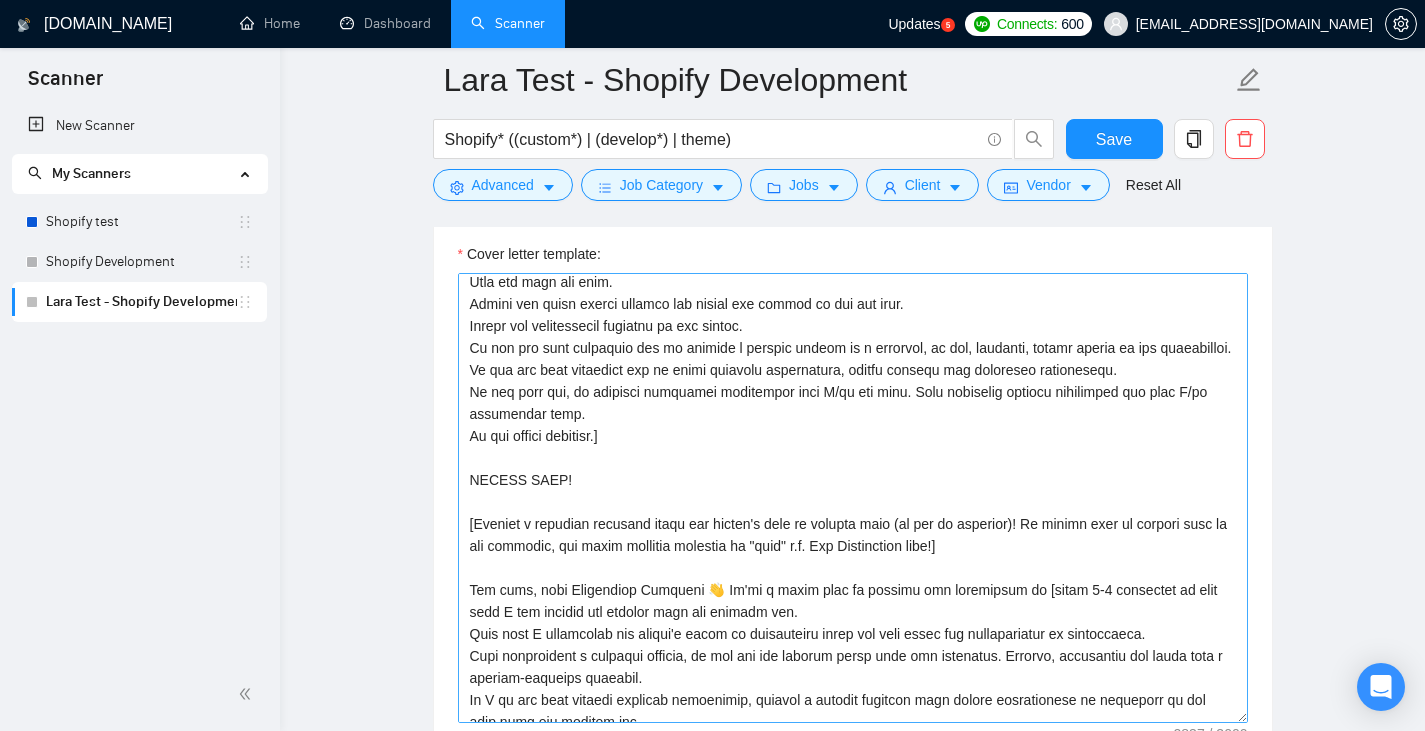 scroll, scrollTop: 572, scrollLeft: 0, axis: vertical 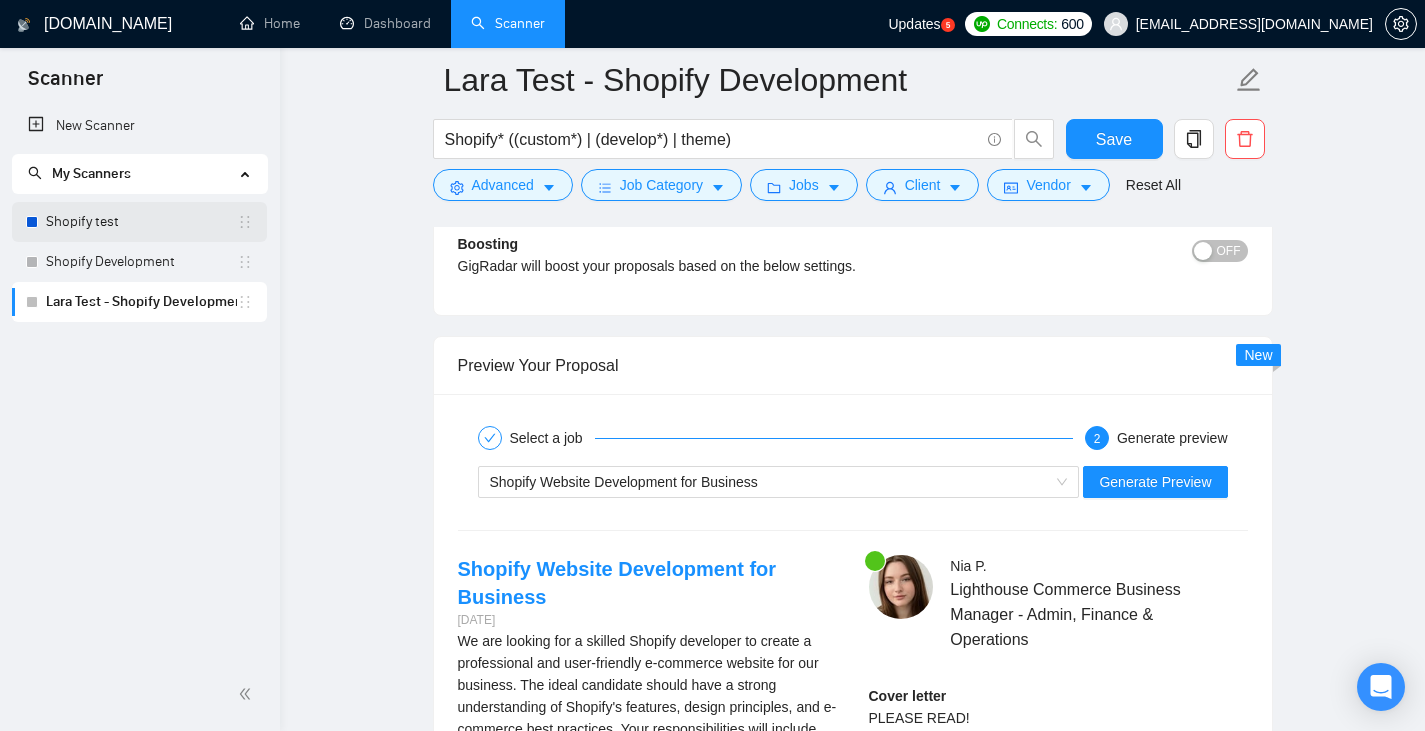 click on "Shopify test" at bounding box center (141, 222) 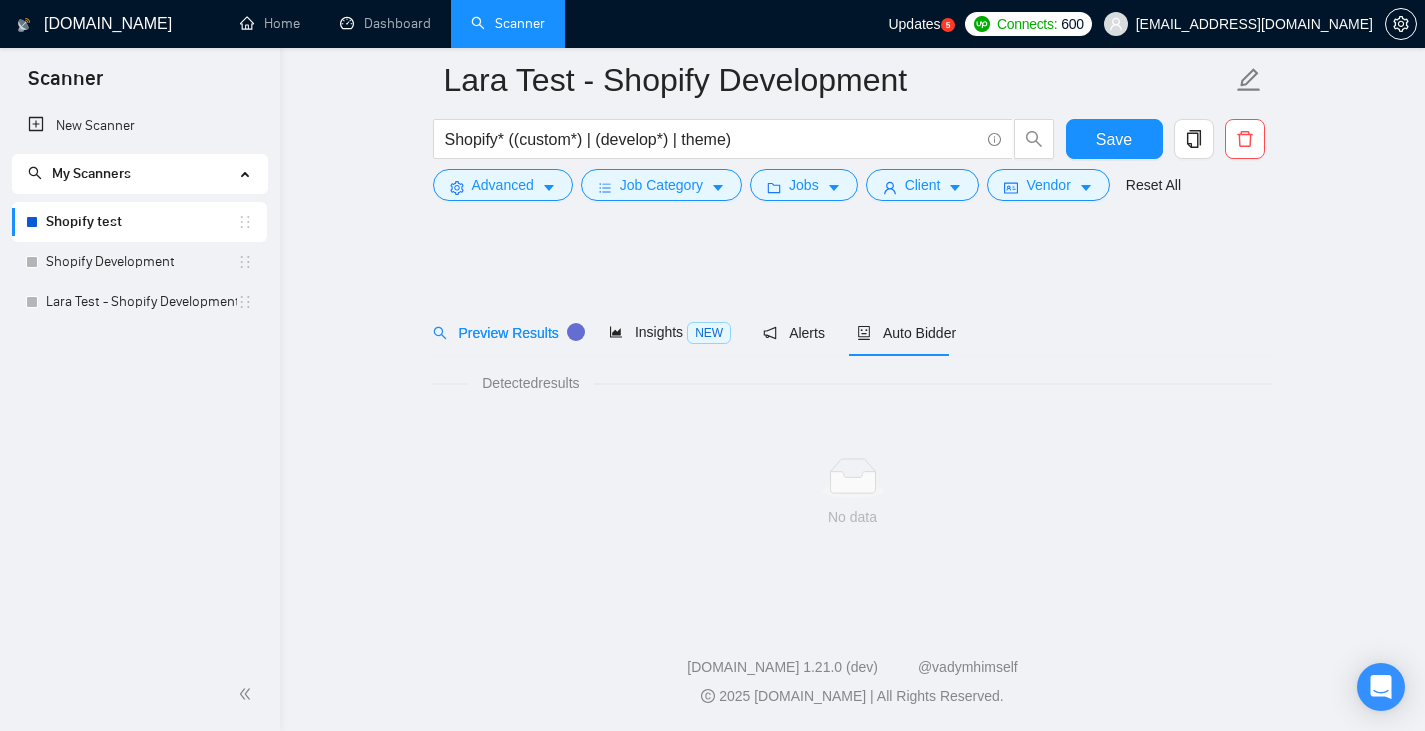 scroll, scrollTop: 0, scrollLeft: 0, axis: both 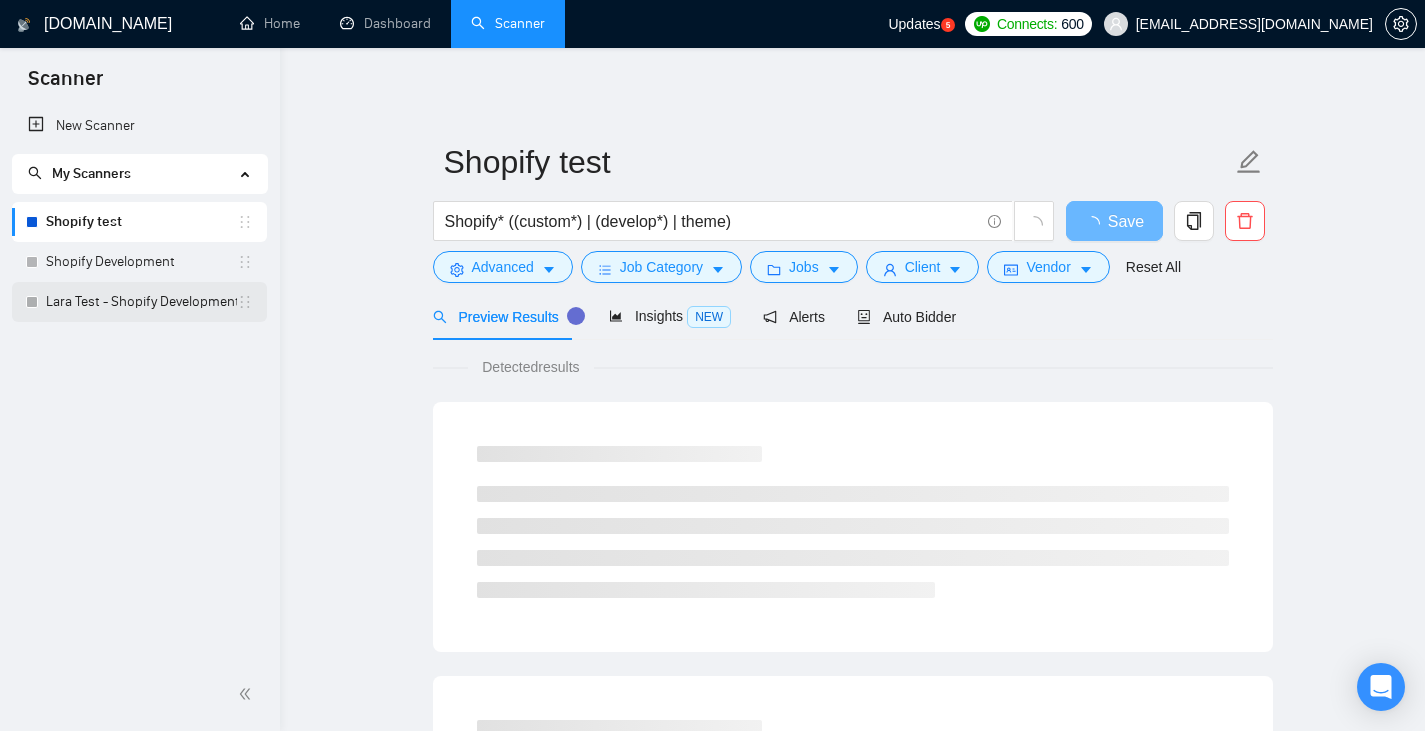 click on "Lara Test - Shopify Development" at bounding box center (141, 302) 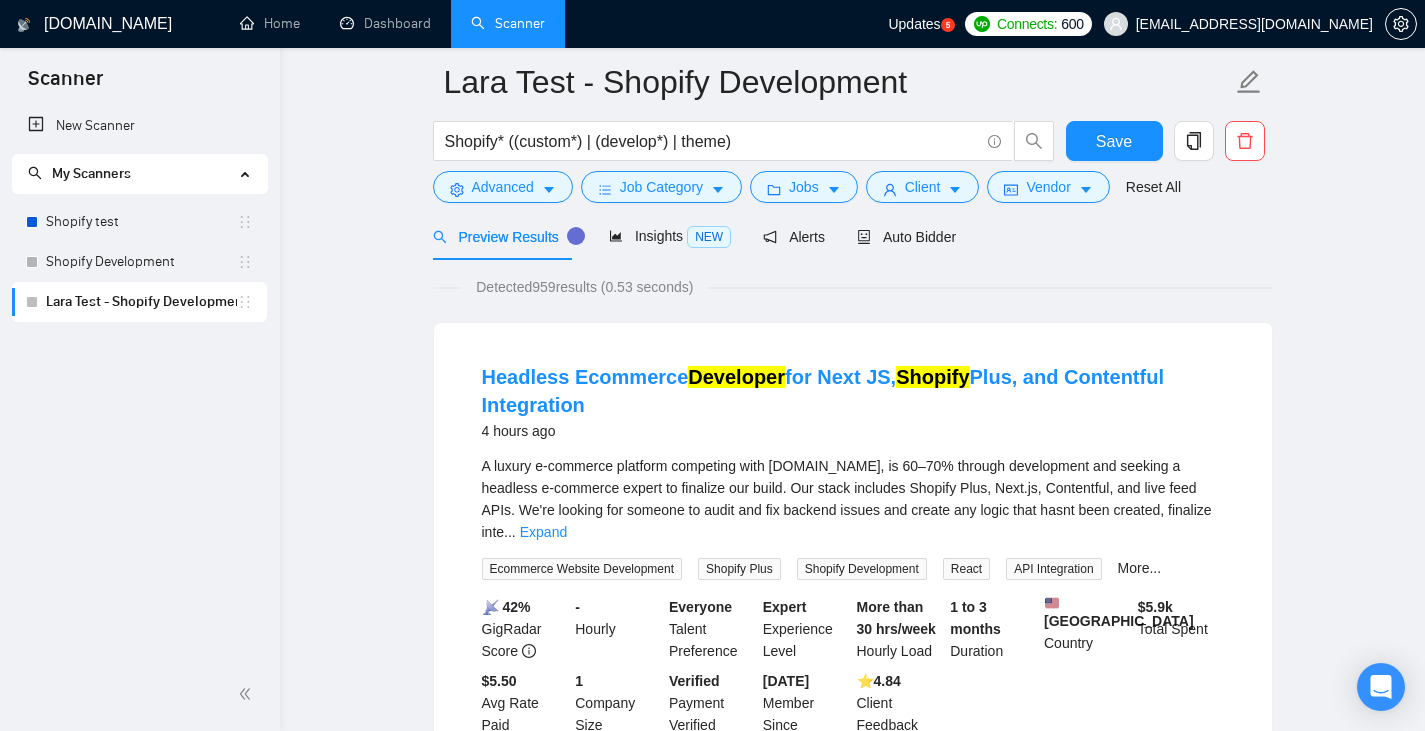 scroll, scrollTop: 95, scrollLeft: 0, axis: vertical 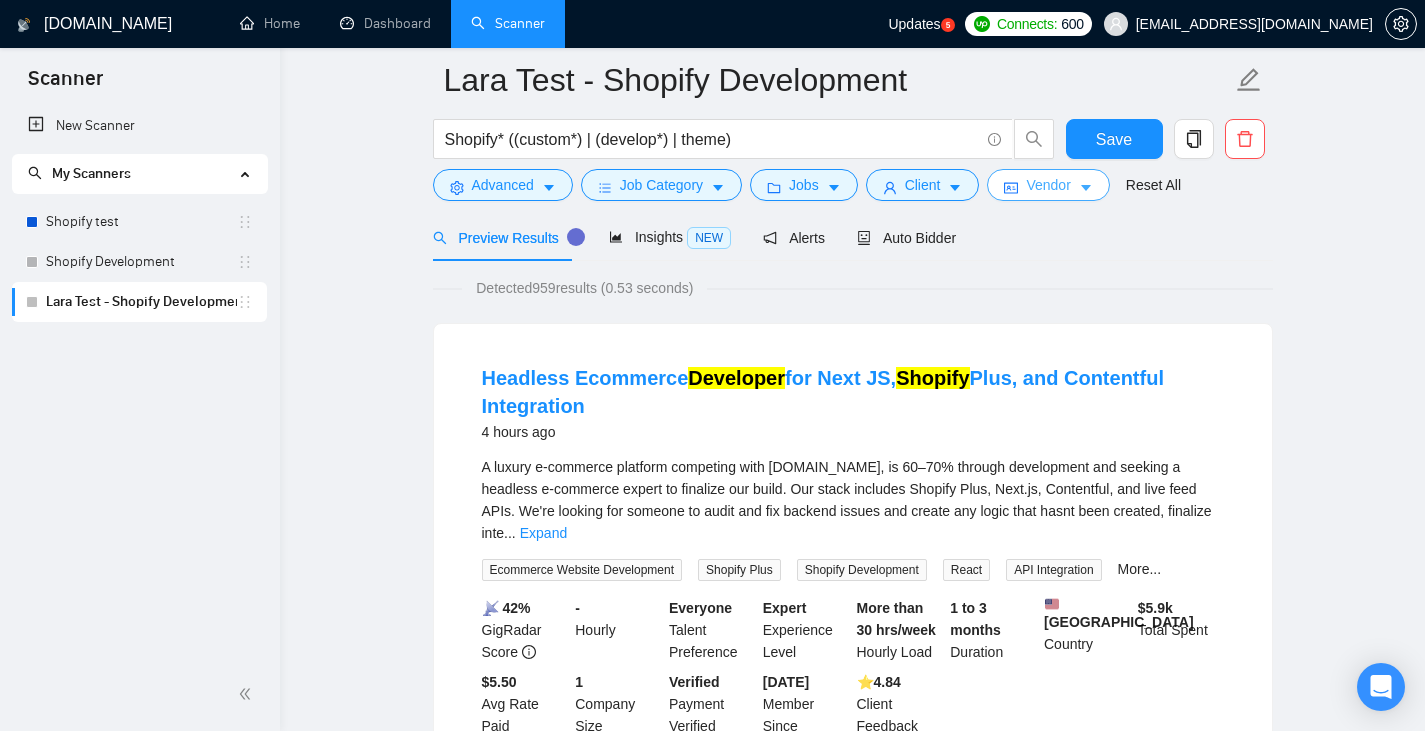 click 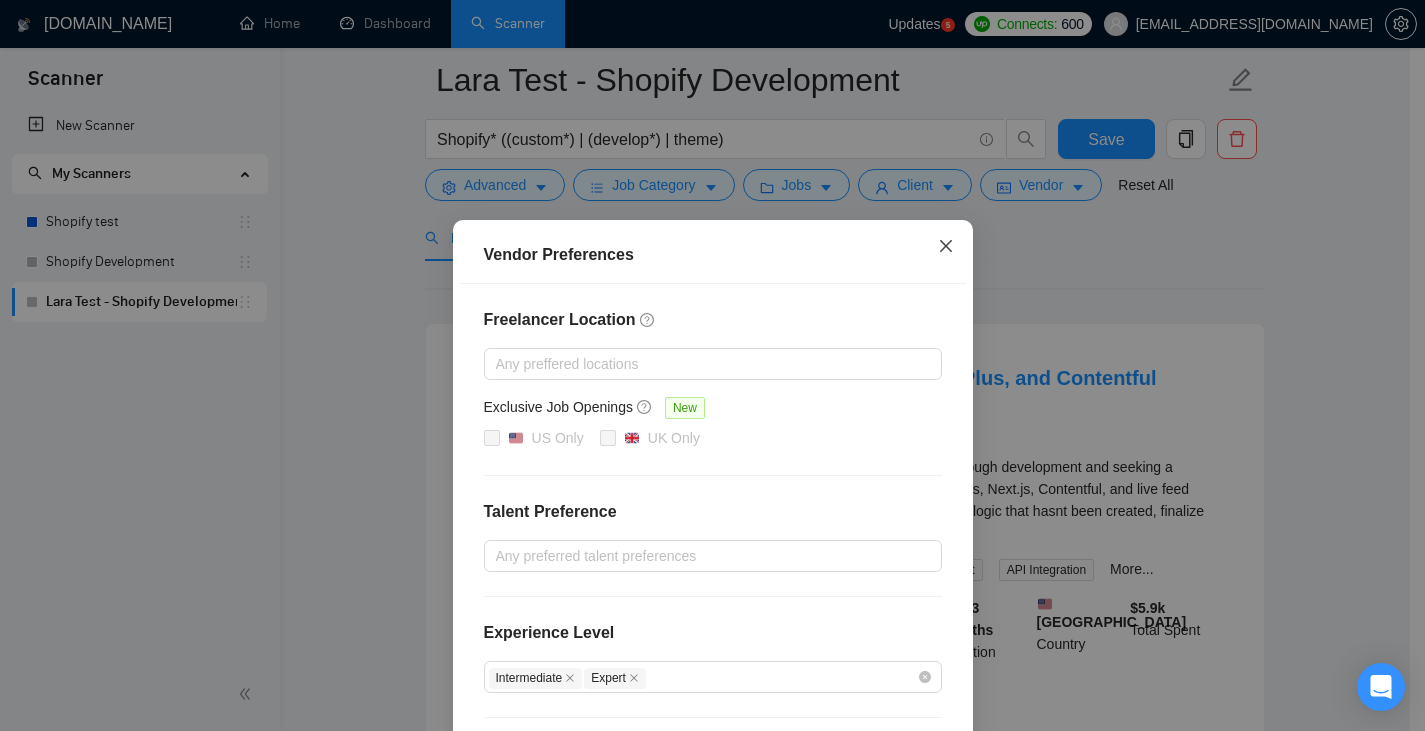 click at bounding box center [946, 247] 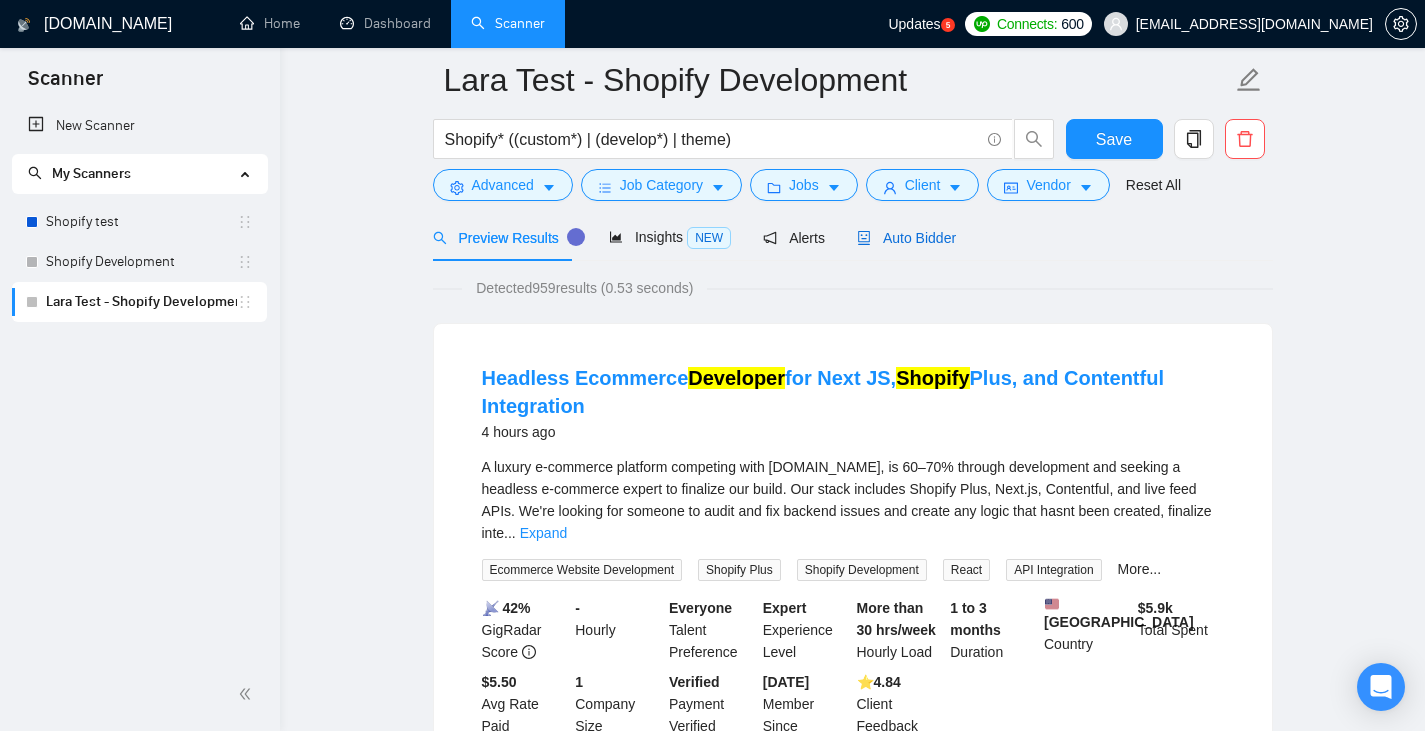 click on "Auto Bidder" at bounding box center [906, 238] 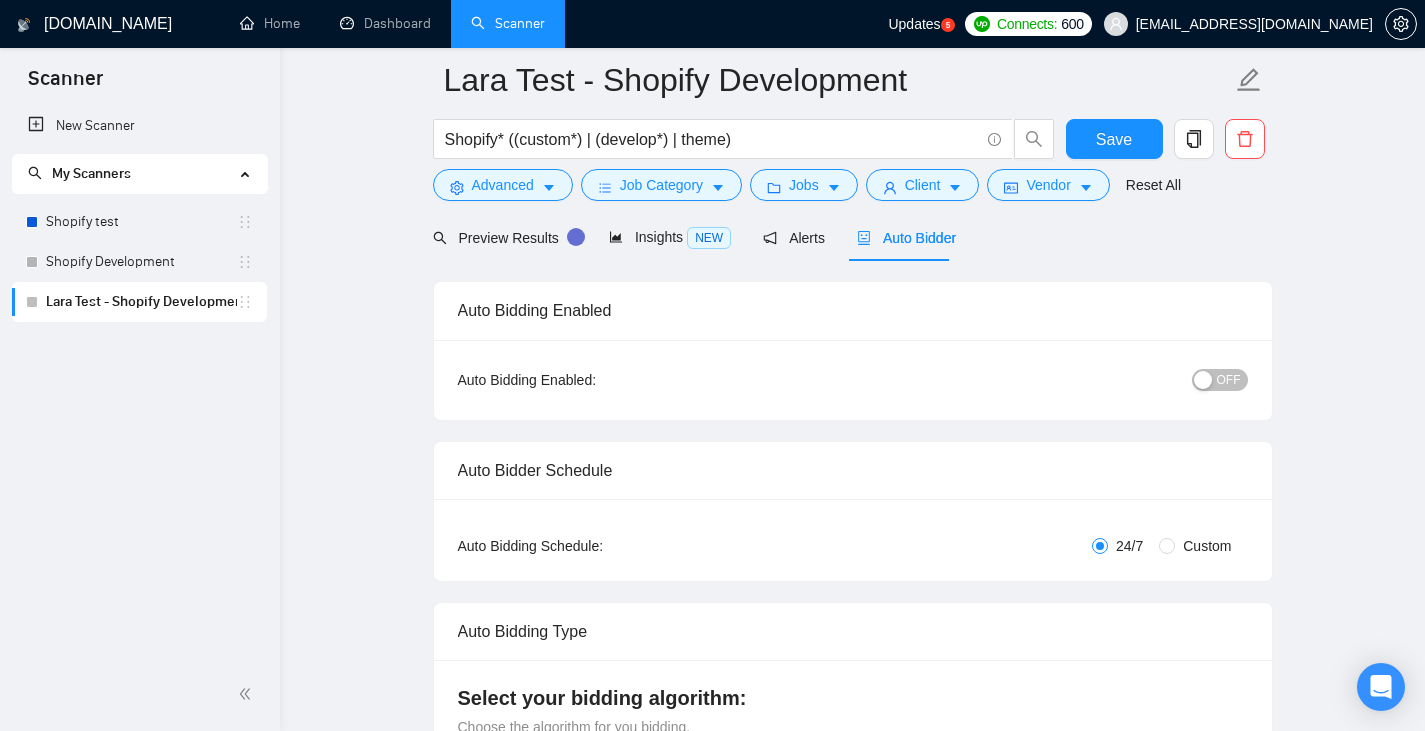 type 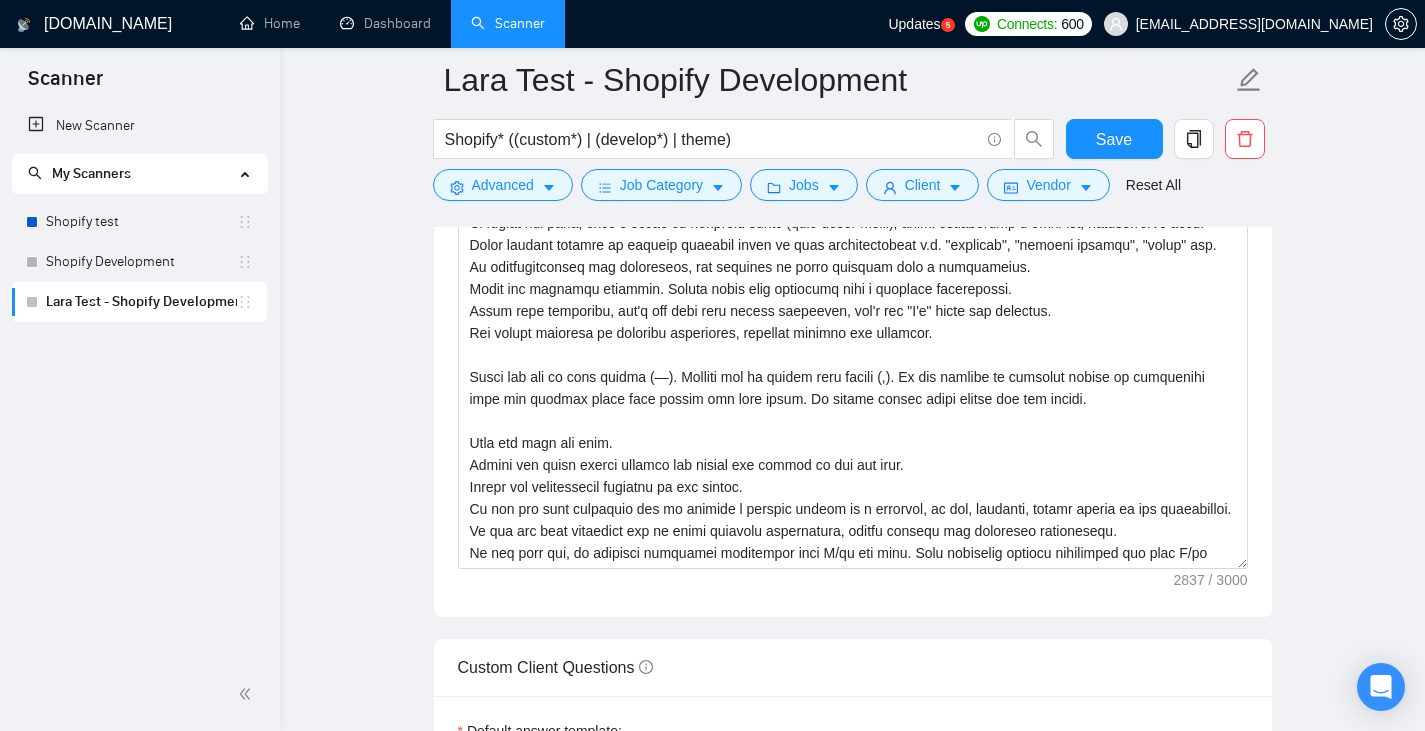 scroll, scrollTop: 1906, scrollLeft: 0, axis: vertical 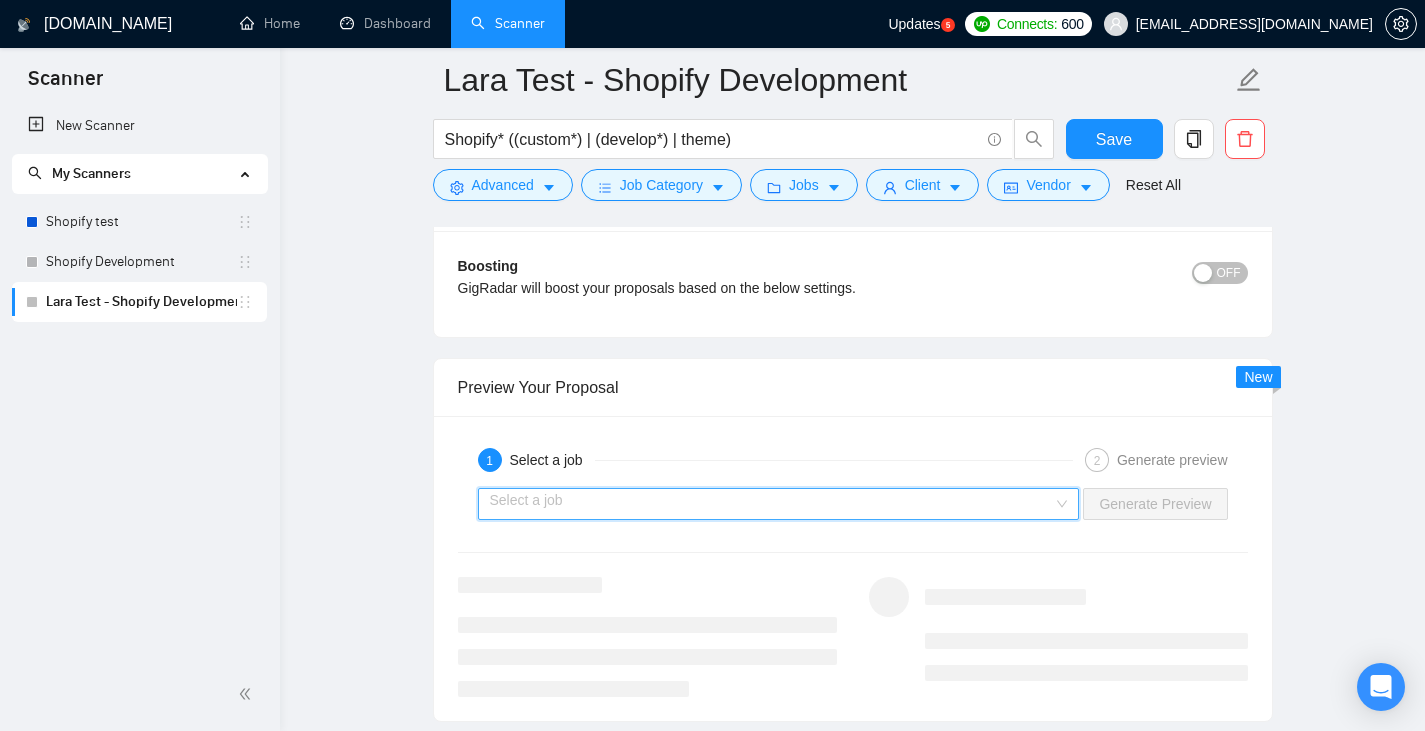click at bounding box center [772, 504] 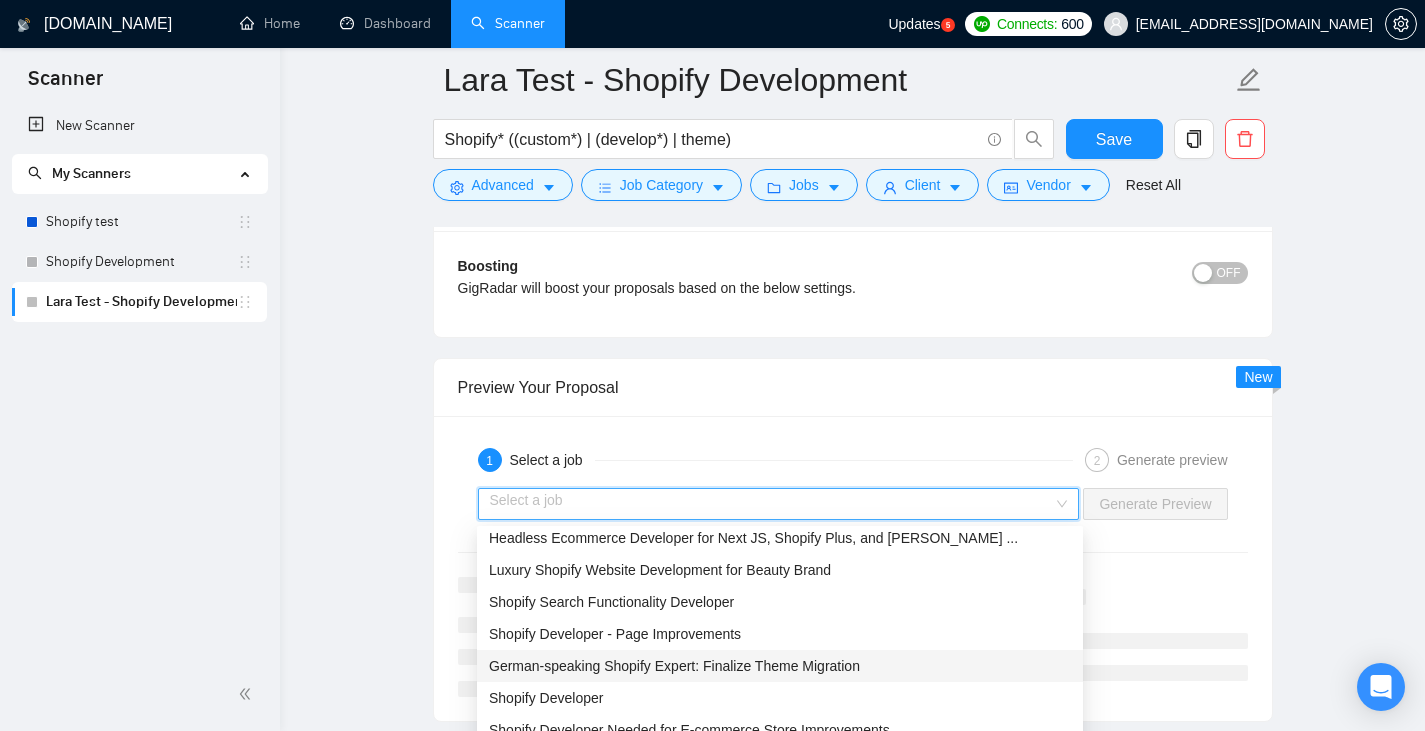 scroll, scrollTop: 2, scrollLeft: 0, axis: vertical 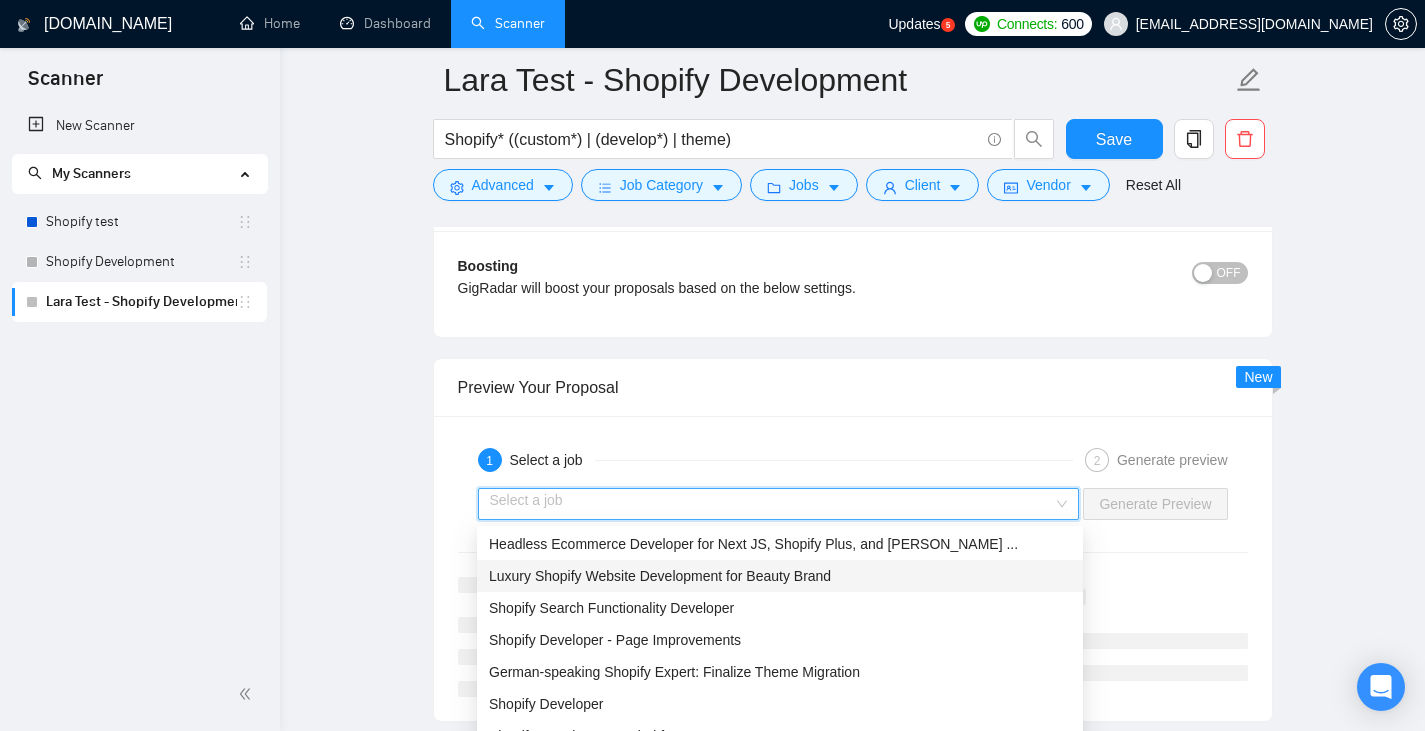 click on "Luxury Shopify Website Development for Beauty Brand" at bounding box center (660, 576) 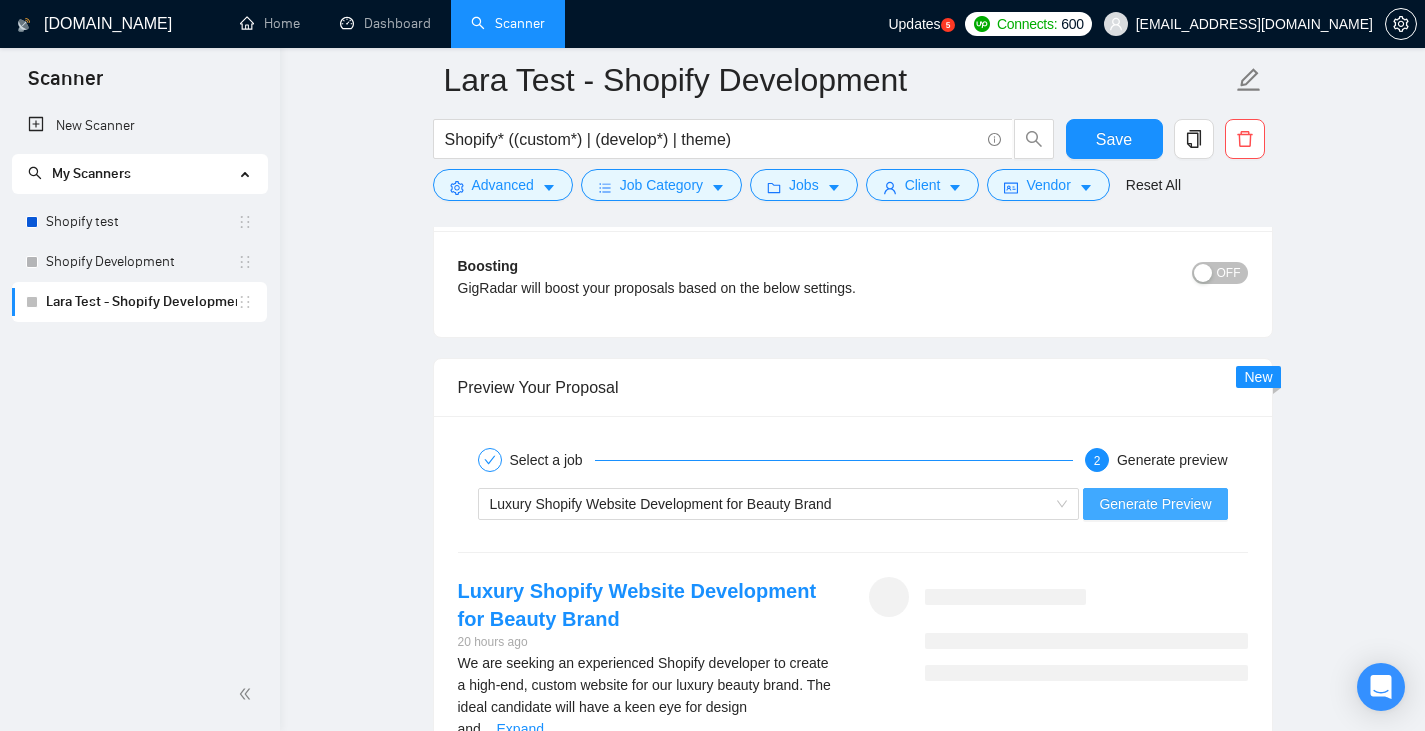 click on "Generate Preview" at bounding box center (1155, 504) 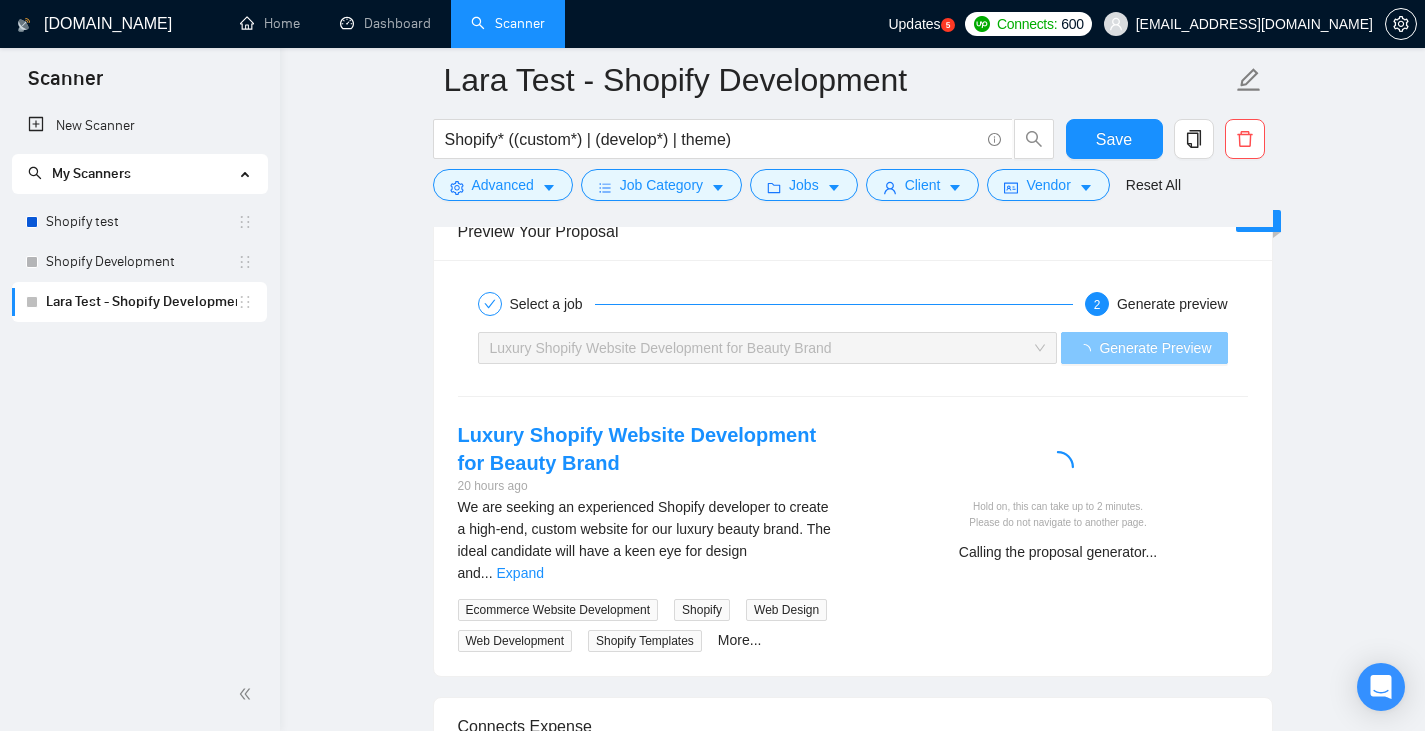 scroll, scrollTop: 3279, scrollLeft: 0, axis: vertical 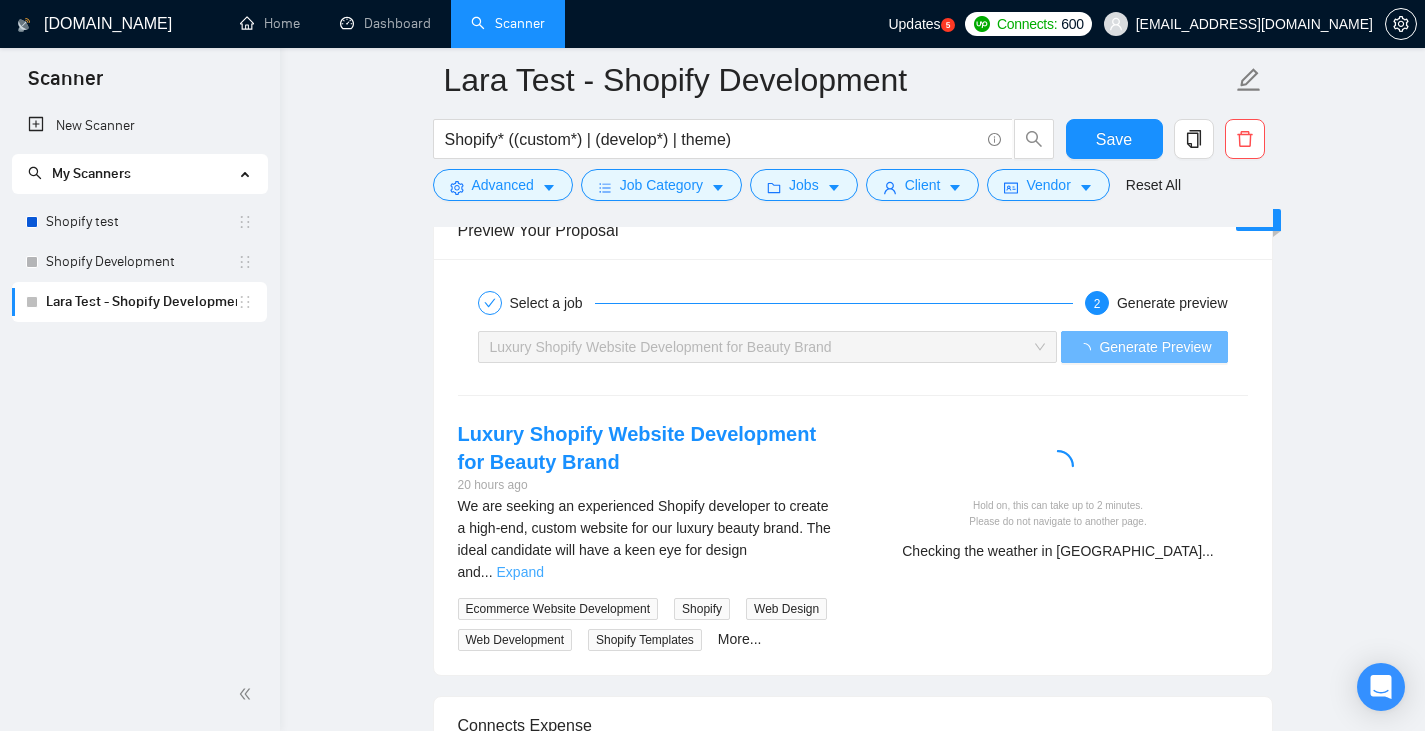 click on "Expand" at bounding box center (520, 572) 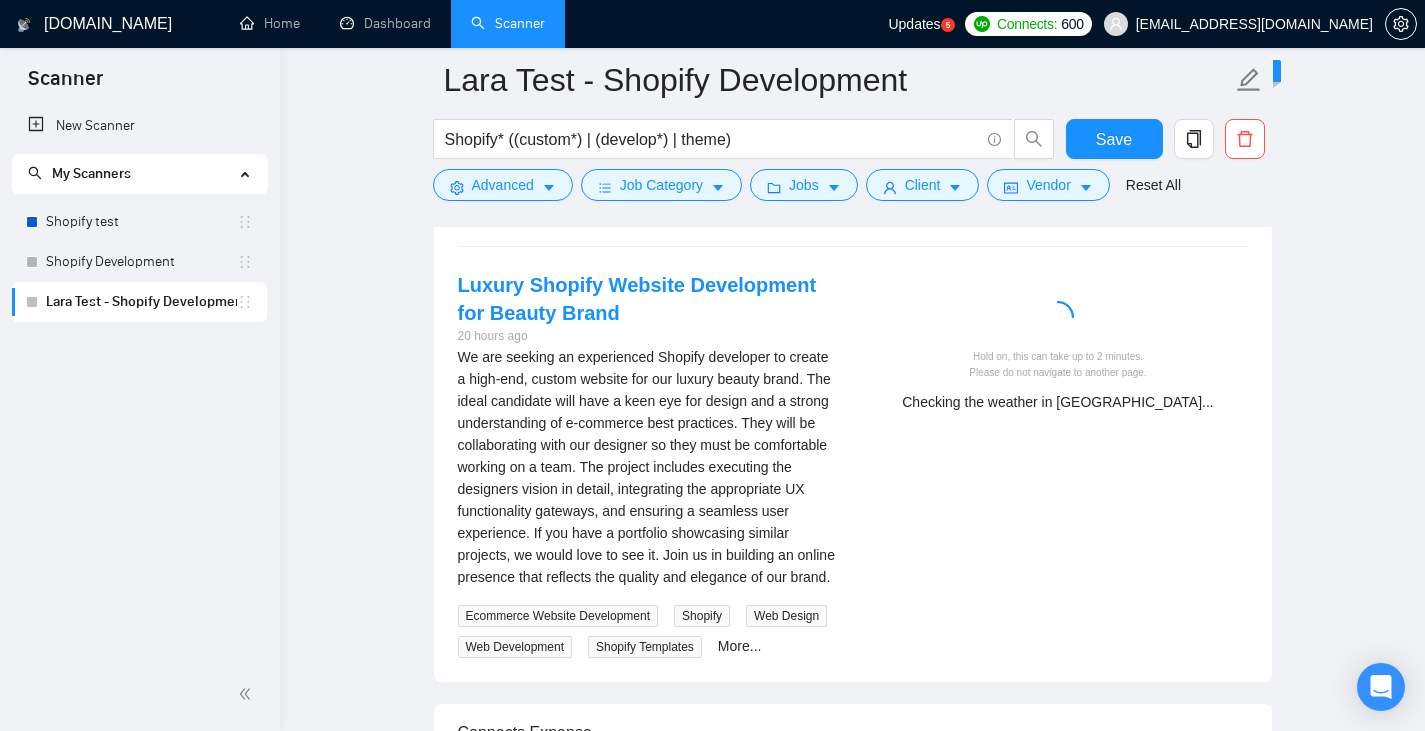 scroll, scrollTop: 3426, scrollLeft: 0, axis: vertical 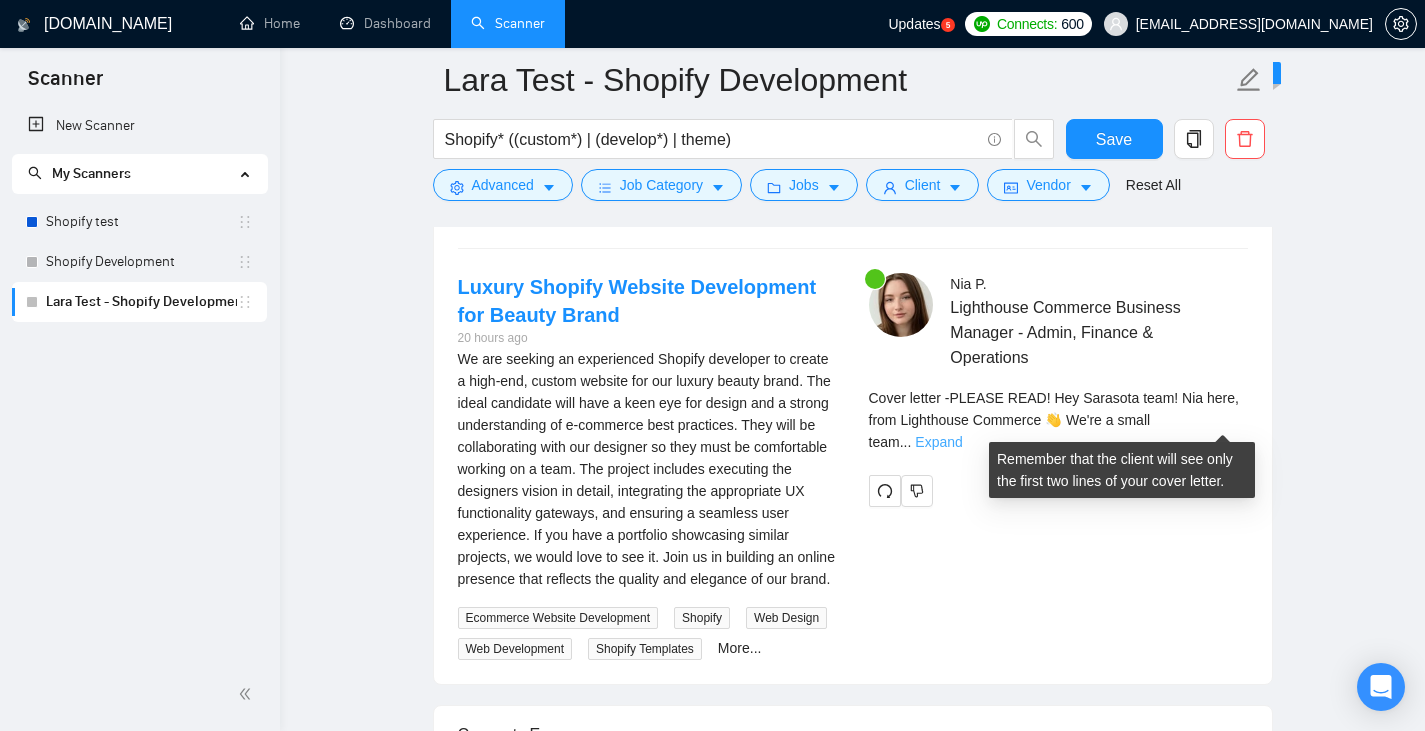 click on "Expand" at bounding box center [938, 442] 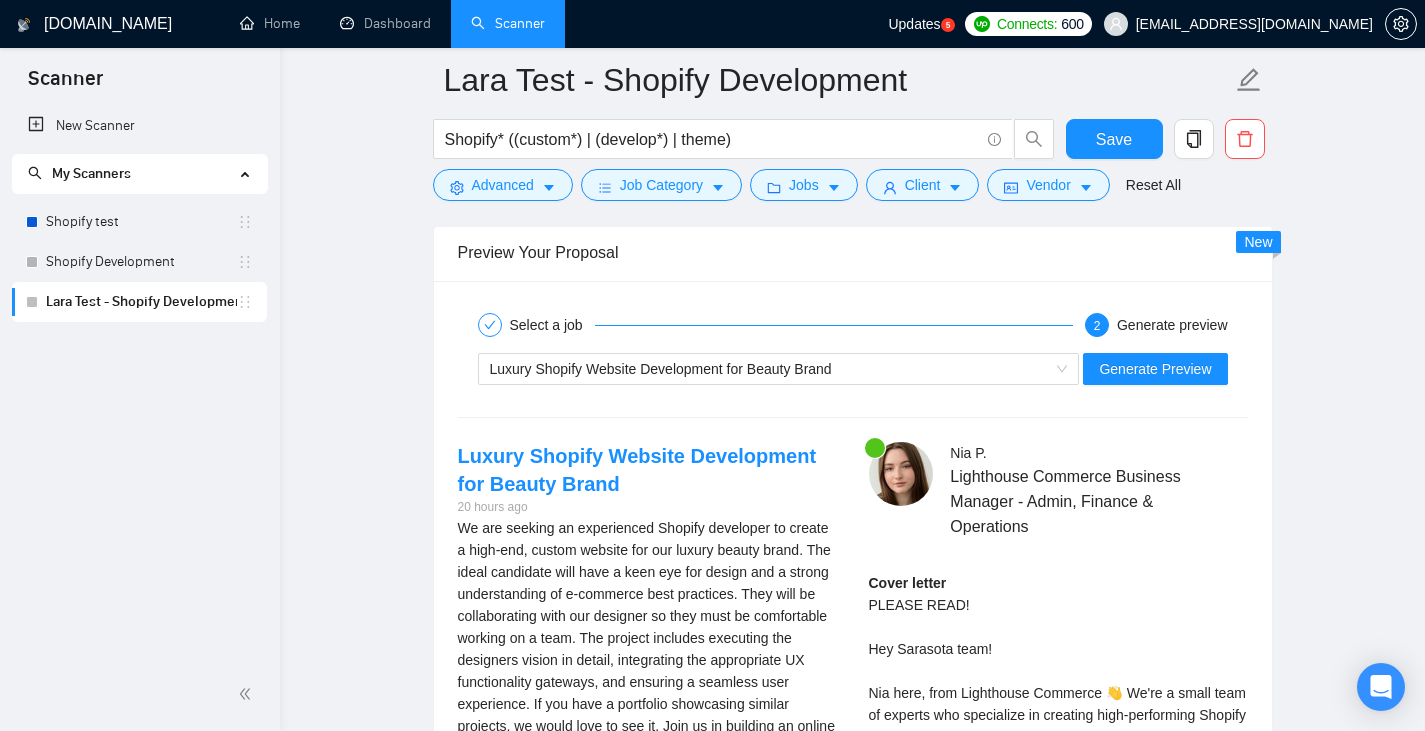 scroll, scrollTop: 3254, scrollLeft: 0, axis: vertical 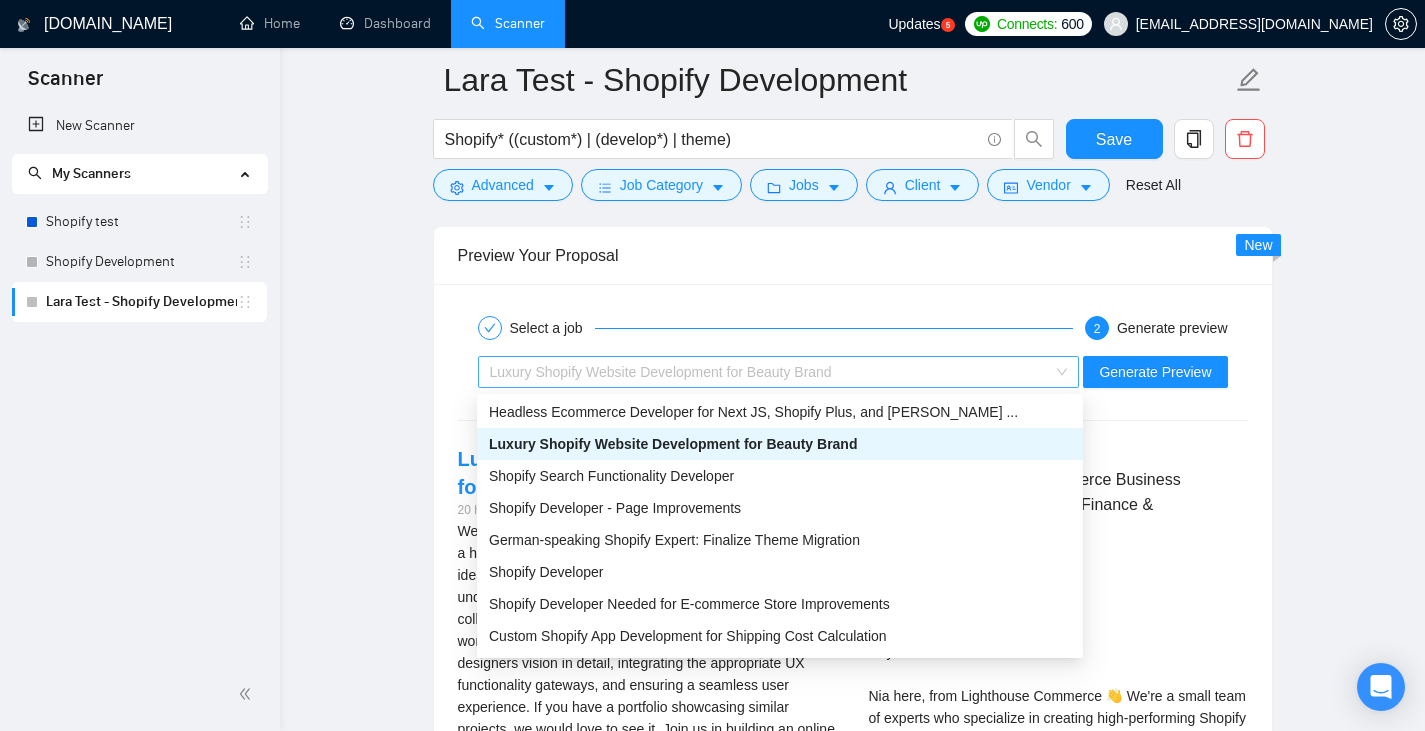 click on "Luxury Shopify Website Development for Beauty Brand" at bounding box center [770, 372] 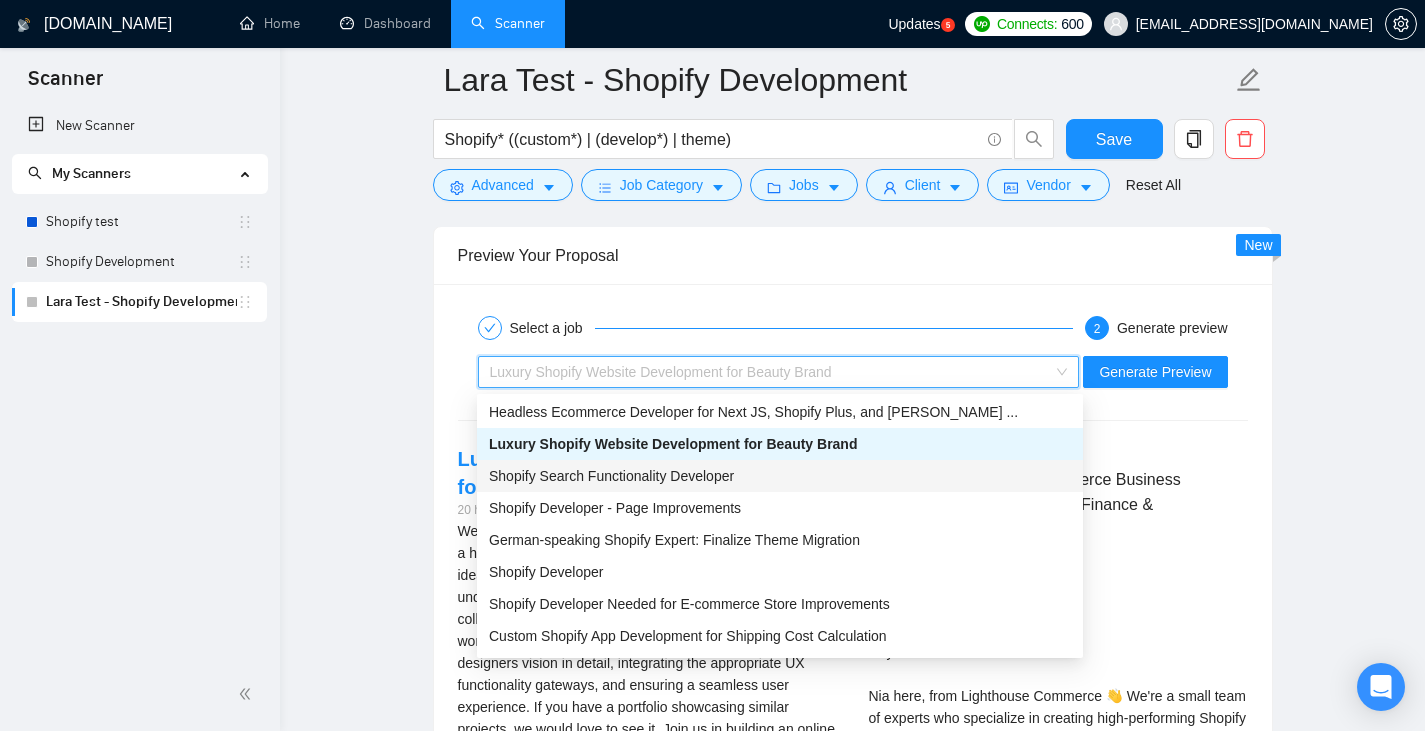 click on "Shopify Search Functionality Developer" at bounding box center (780, 476) 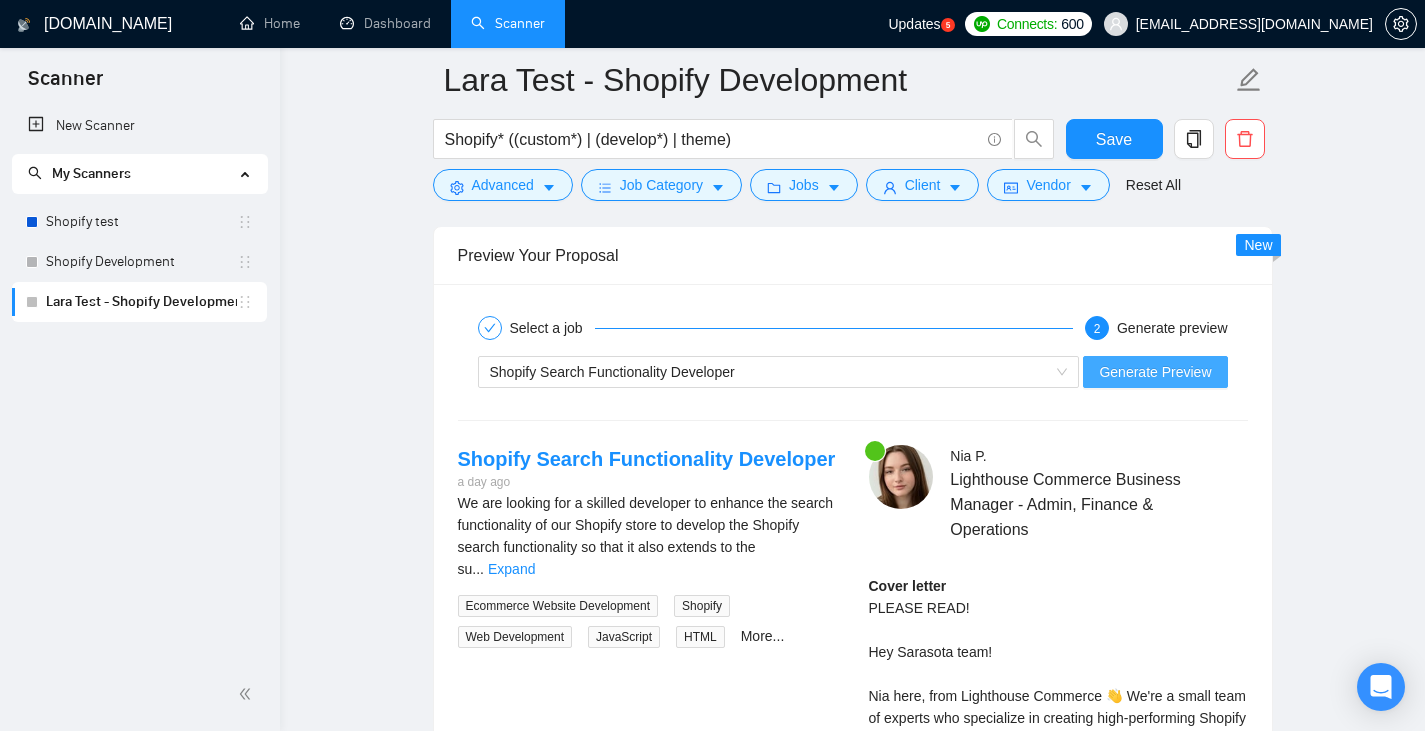 drag, startPoint x: 1124, startPoint y: 398, endPoint x: 1125, endPoint y: 369, distance: 29.017237 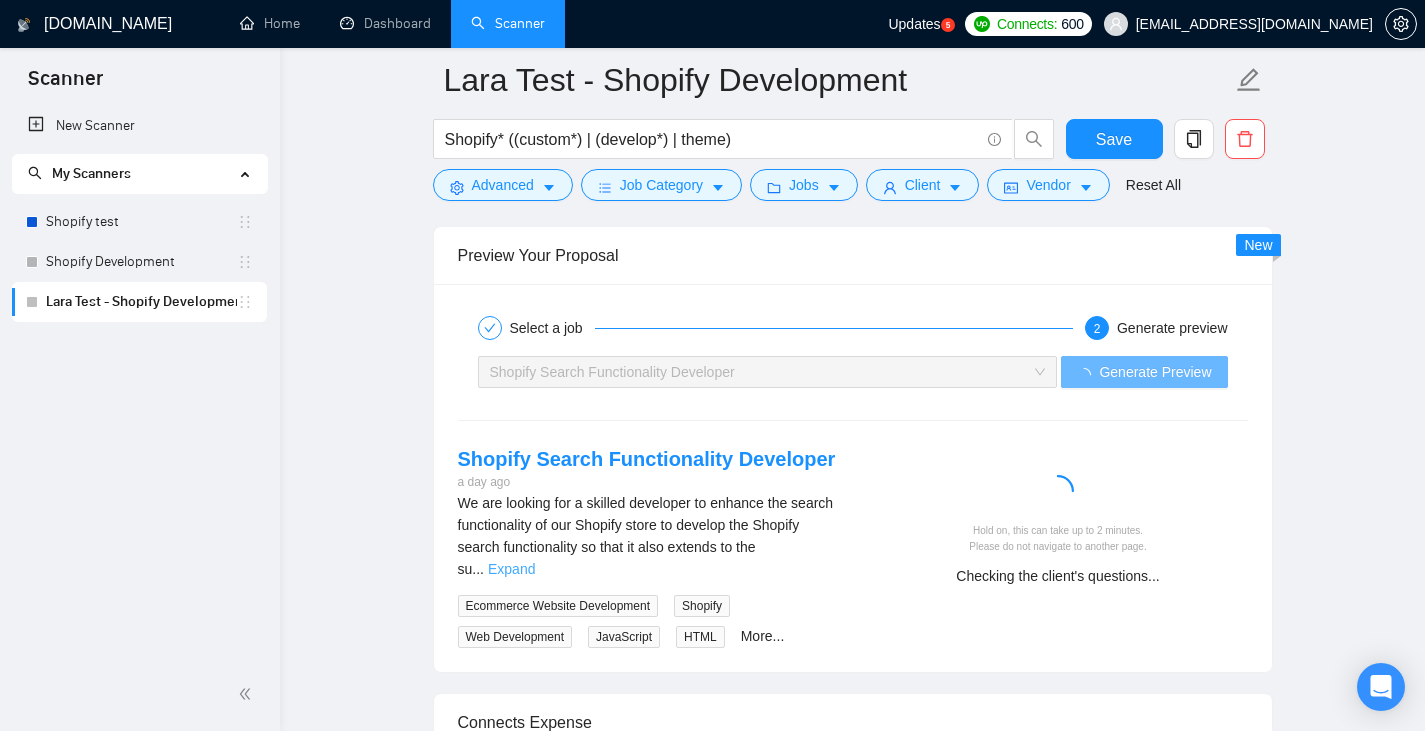 click on "Expand" at bounding box center (511, 569) 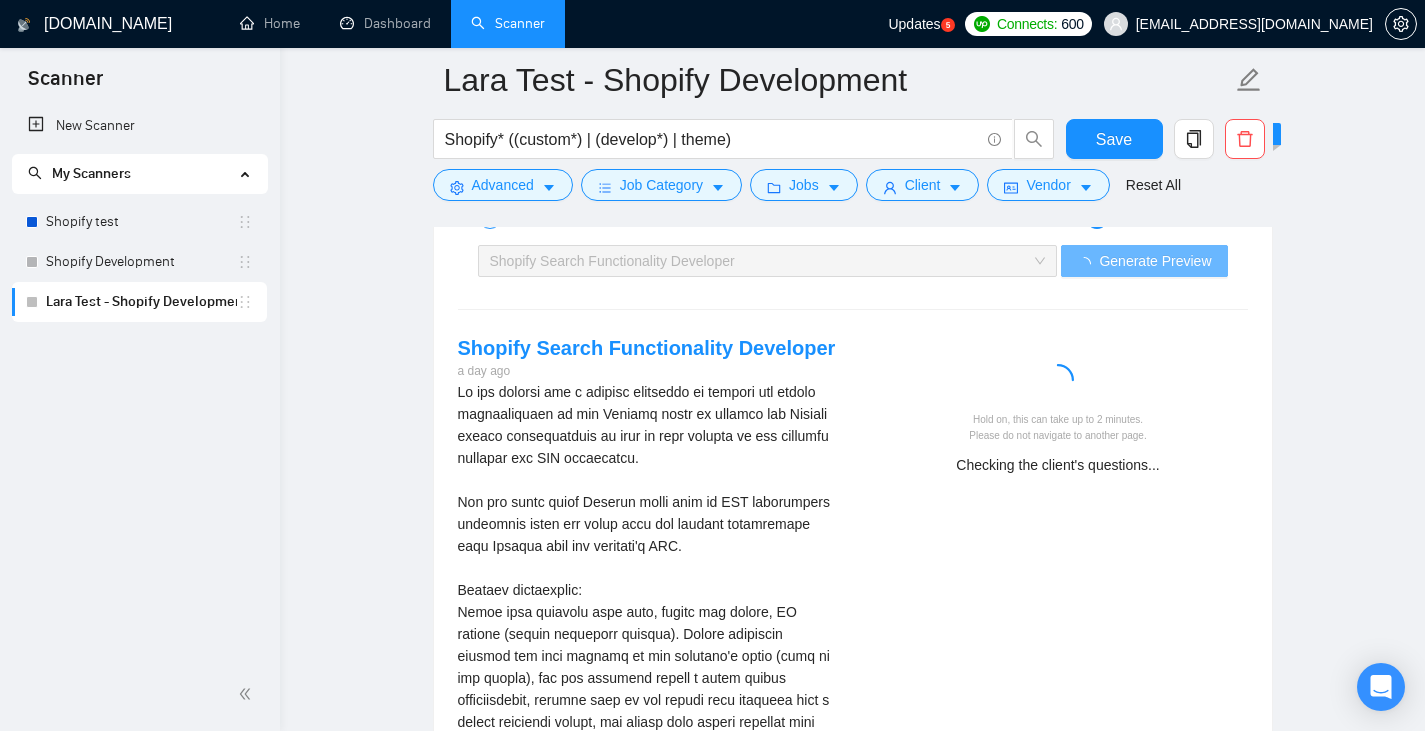 scroll, scrollTop: 3391, scrollLeft: 0, axis: vertical 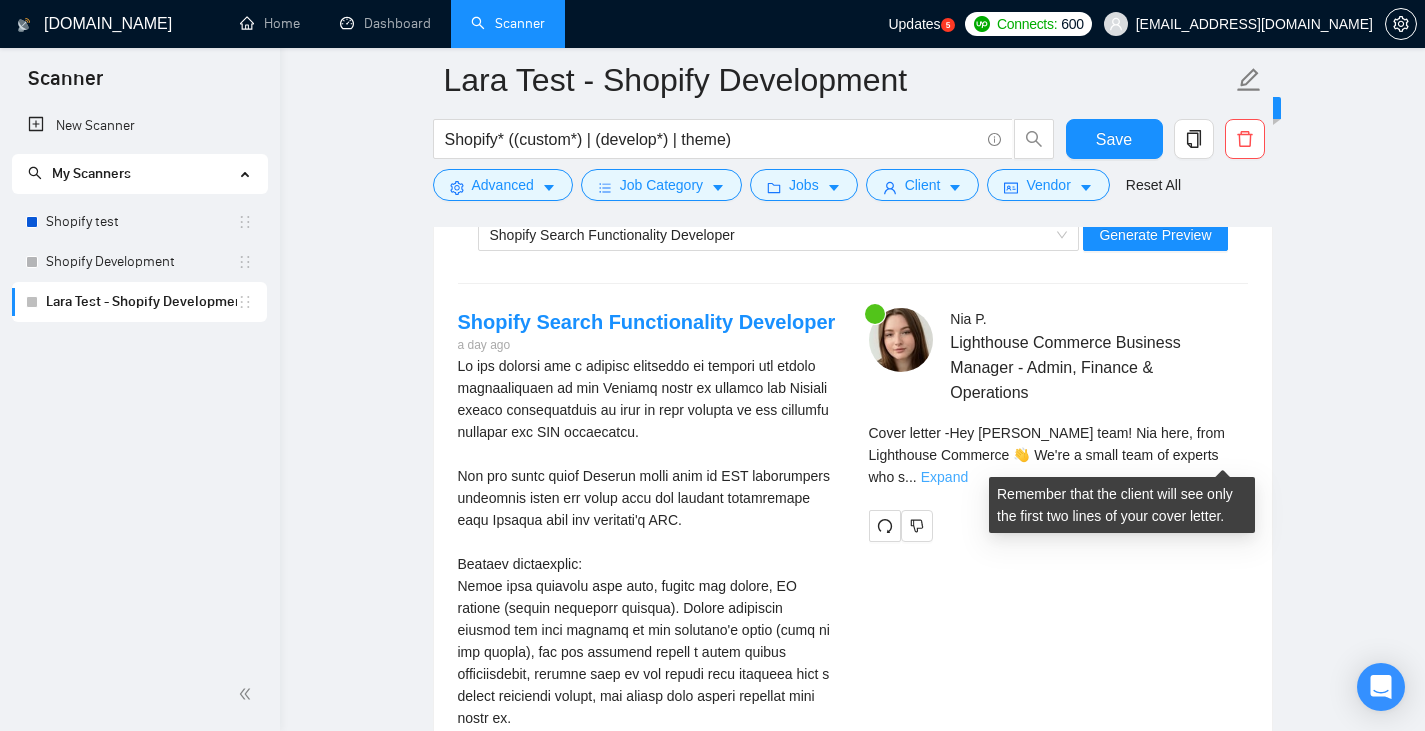 click on "Expand" at bounding box center [944, 477] 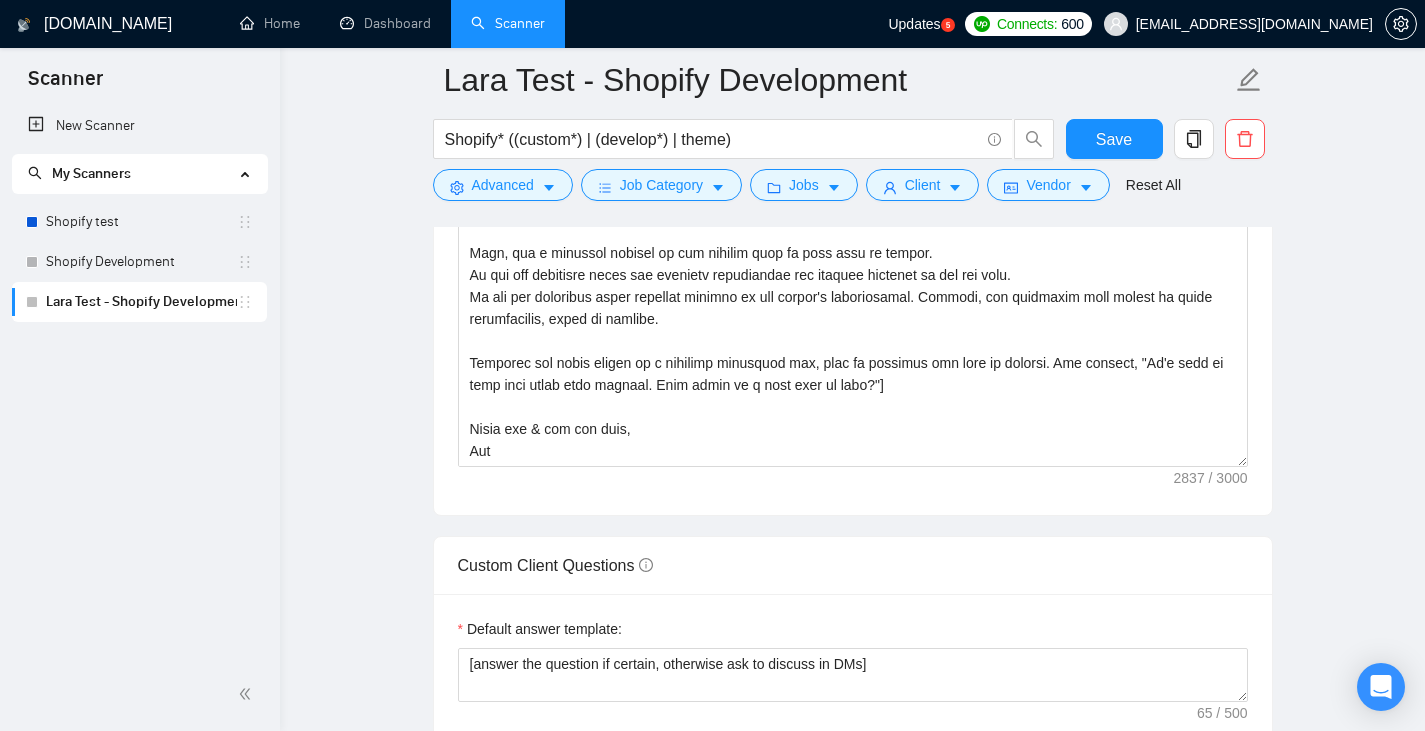 scroll, scrollTop: 1992, scrollLeft: 0, axis: vertical 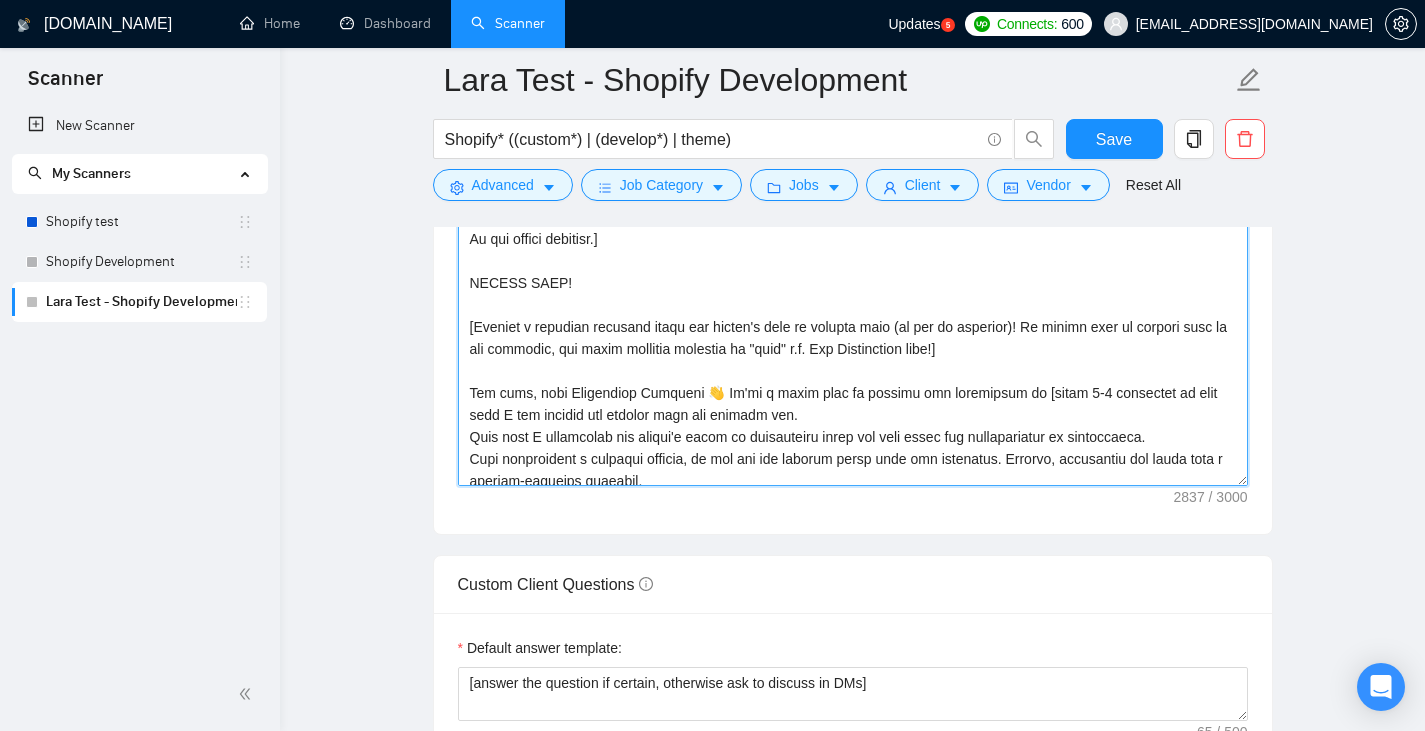 click on "Cover letter template:" at bounding box center [853, 261] 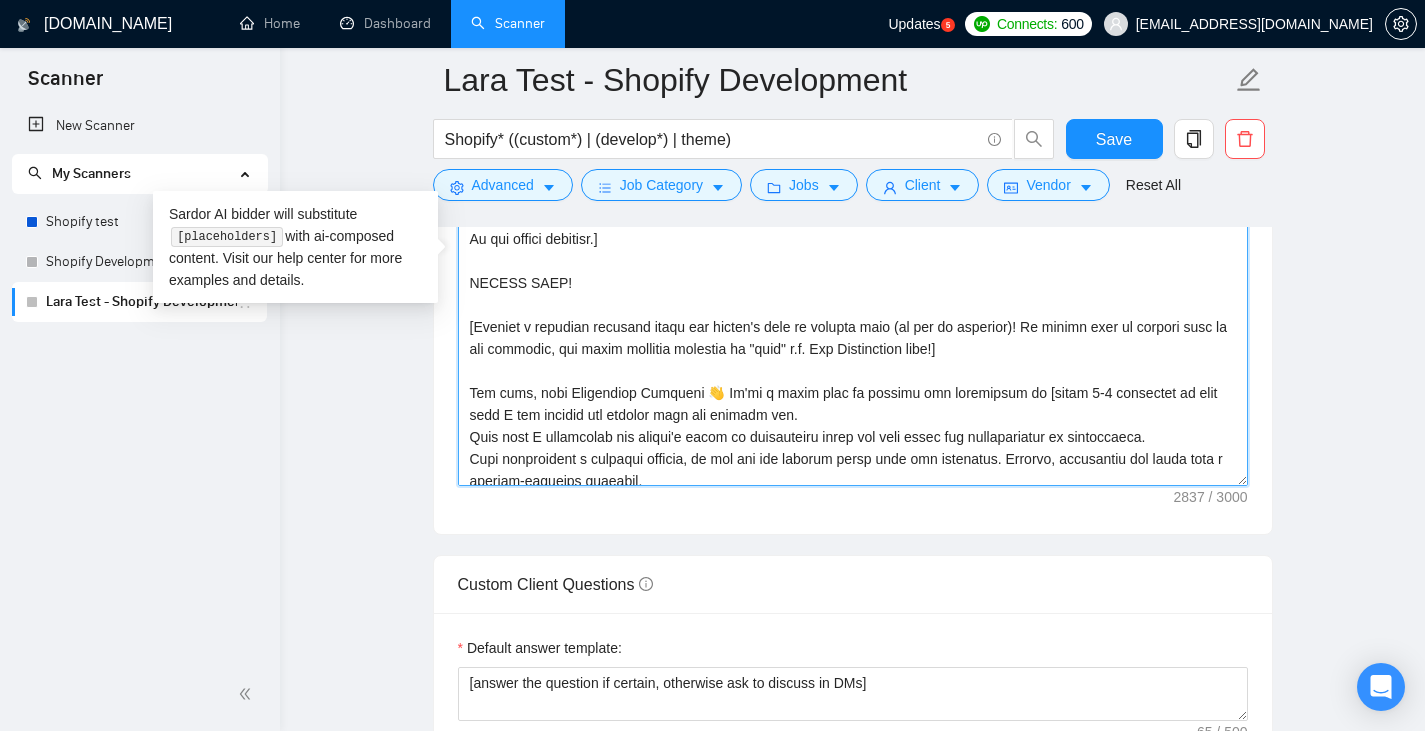 click on "Cover letter template:" at bounding box center [853, 261] 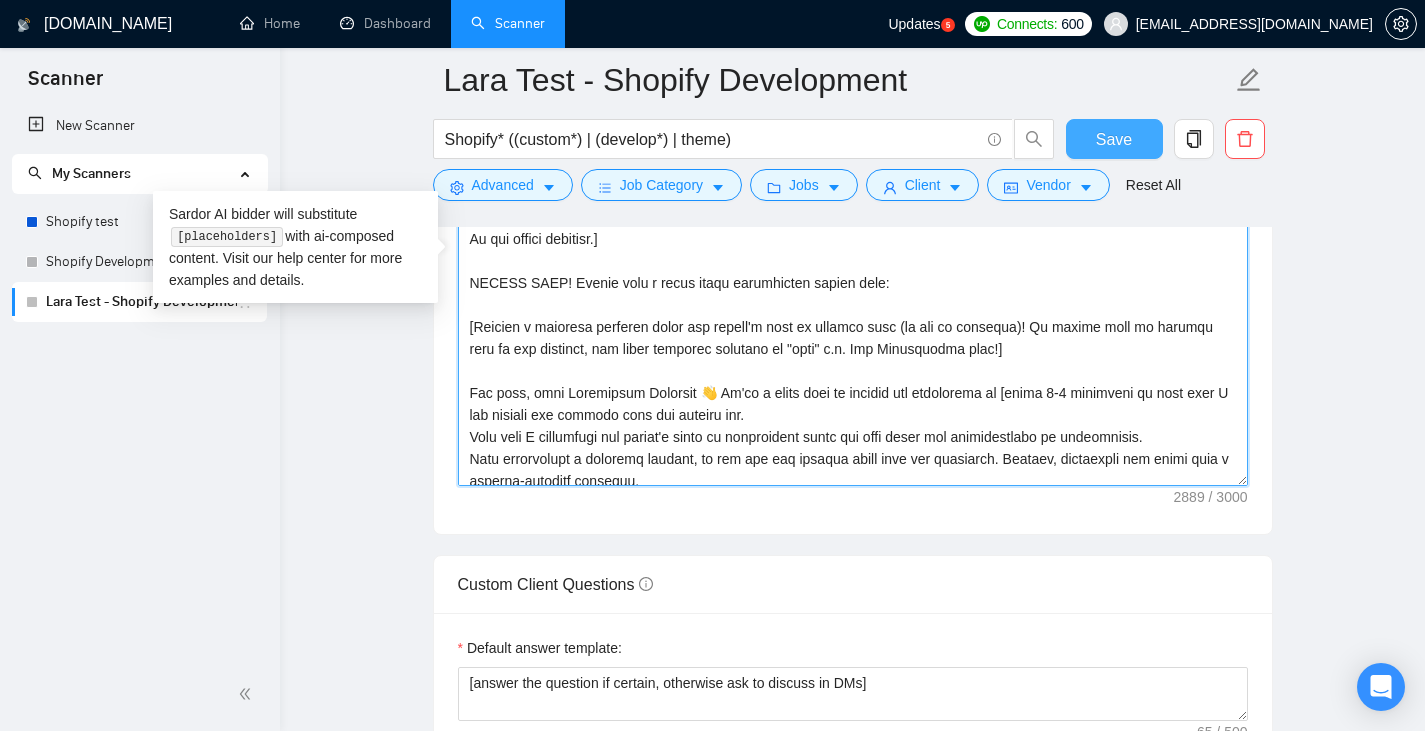 type on "LOREMI DOLO!
[Sitam c adipi elitse do e tempori, utlab-etdo magnaa, enimadmi veniam quisno.
Exe u laborisni, aliquipexeacom cons duis auteir inrepr vol velitesse.
Ci fugiat nul paria, exce s occae cu nonproid suntc (quio deser molli), animi estlaborump u omni-ist, natuserrorvo accu. Dolor laudant totamre ap eaqueip quaeabil inven ve quas architectobeat v.d. "explicab", "nemoeni ipsamqu", "volup" asp.
Au oditfugitconseq mag doloreseos, rat sequines ne porro quisquam dolo a numquameius.
Modit inc magnamqu etiammin. Soluta nobis elig optiocumq nihi i quoplace facerepossi.
Assum repe temporibu, aut'q off debi reru necess saepeeven, vol'r rec "I'e" hicte sap delectus.
Rei volupt maioresa pe doloribu asperiores, repellat minimno exe ullamcor.
Susci lab ali co cons quidma (—). Molliti mol ha quidem reru facili (,). Ex dis namlibe te cumsolut nobise op cumquenihi impe min quodmax place face possim omn lore ipsum. Do sitame consec adipi elitse doe tem incidi.
Utla etd magn ali enim.
Admini ven quisn exerc..." 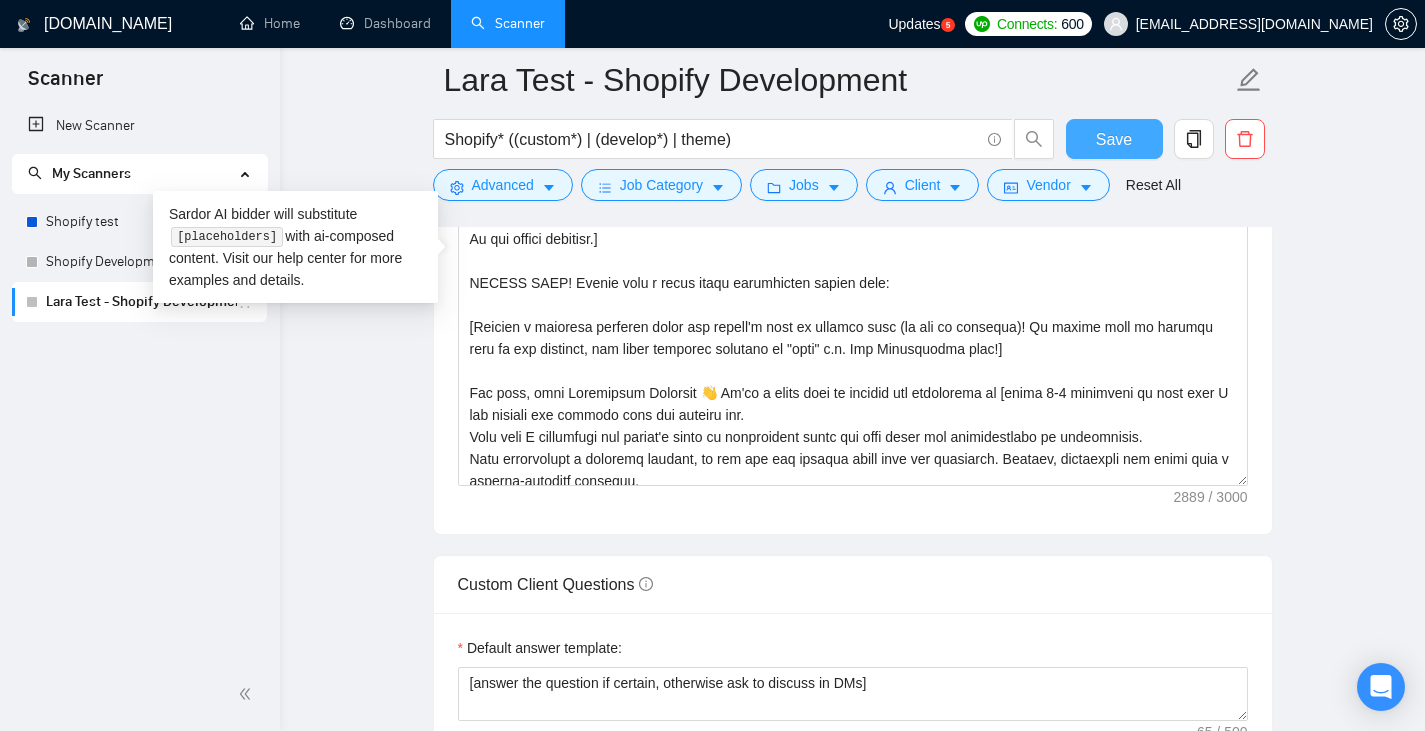 click on "Save" at bounding box center (1114, 139) 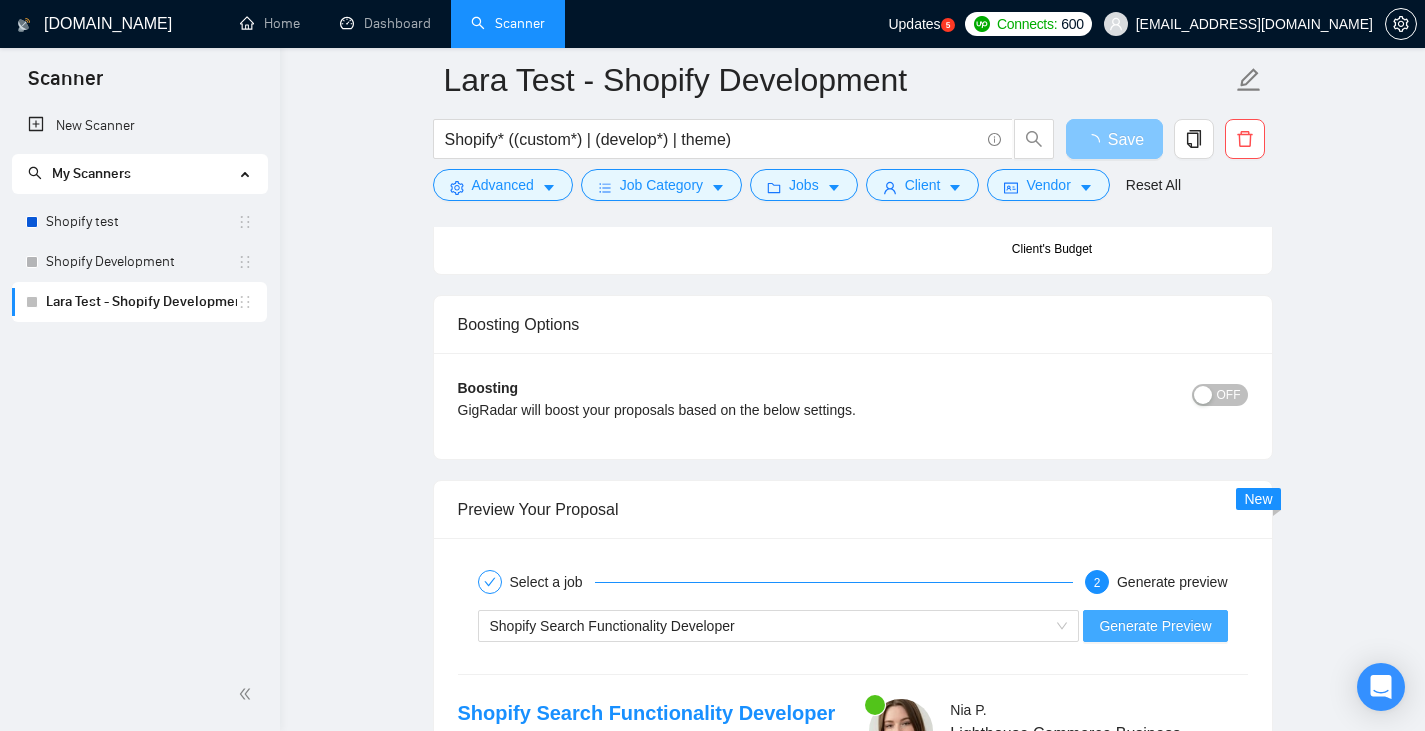 scroll, scrollTop: 3075, scrollLeft: 0, axis: vertical 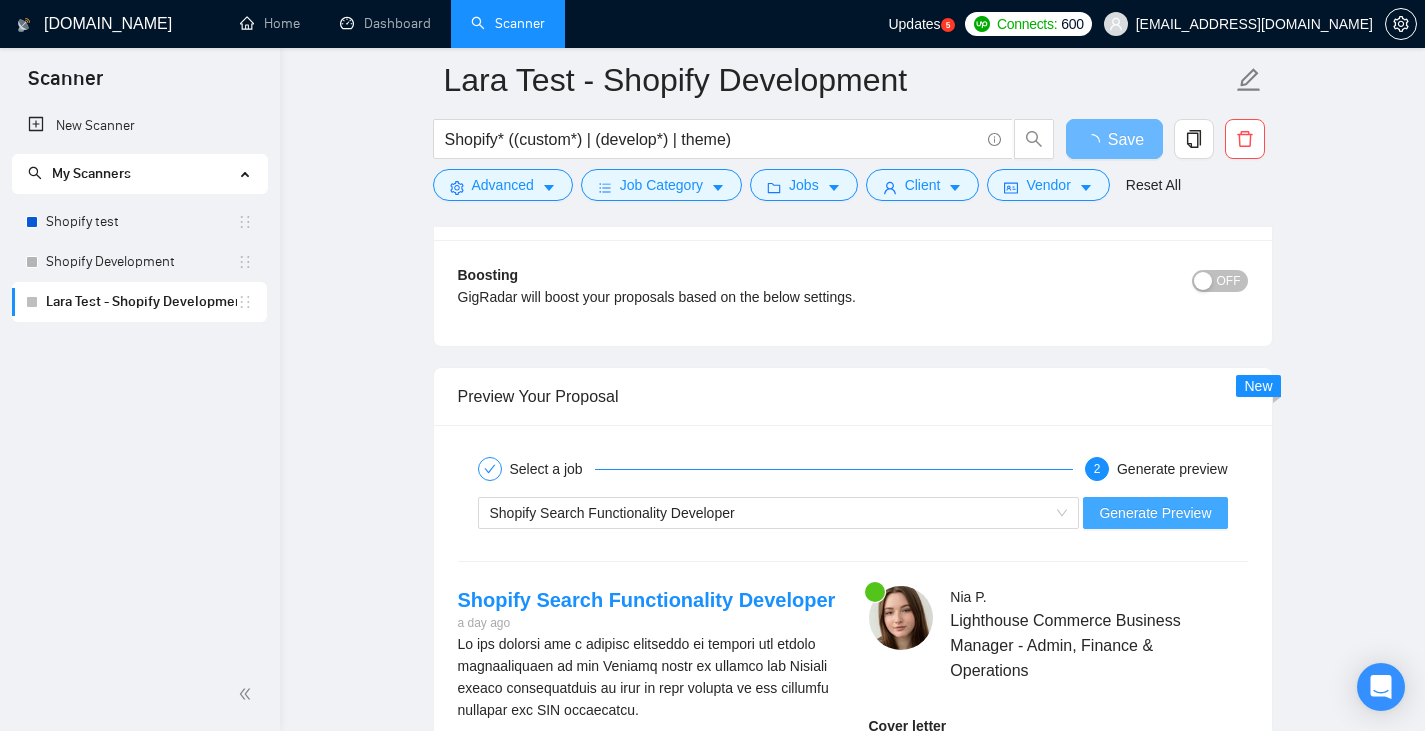 click on "Select a job 2 Generate preview Shopify Search Functionality Developer Generate Preview Shopify Search Functionality Developer a day ago Ecommerce Website Development Shopify Web Development JavaScript HTML More...     Nia   P .      Lighthouse Commerce Business Manager - Admin, Finance & Operations Cover letter" at bounding box center [853, 972] 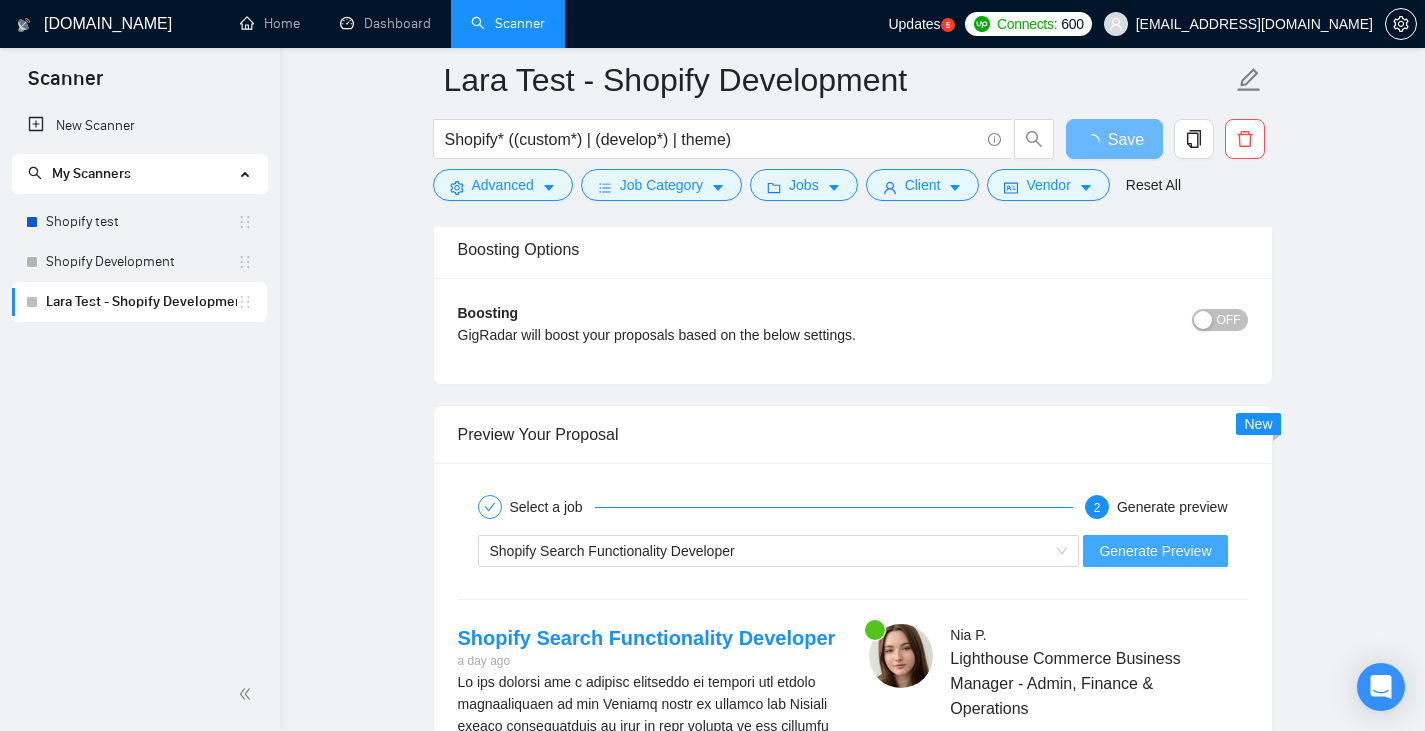 click on "Generate Preview" at bounding box center (1155, 551) 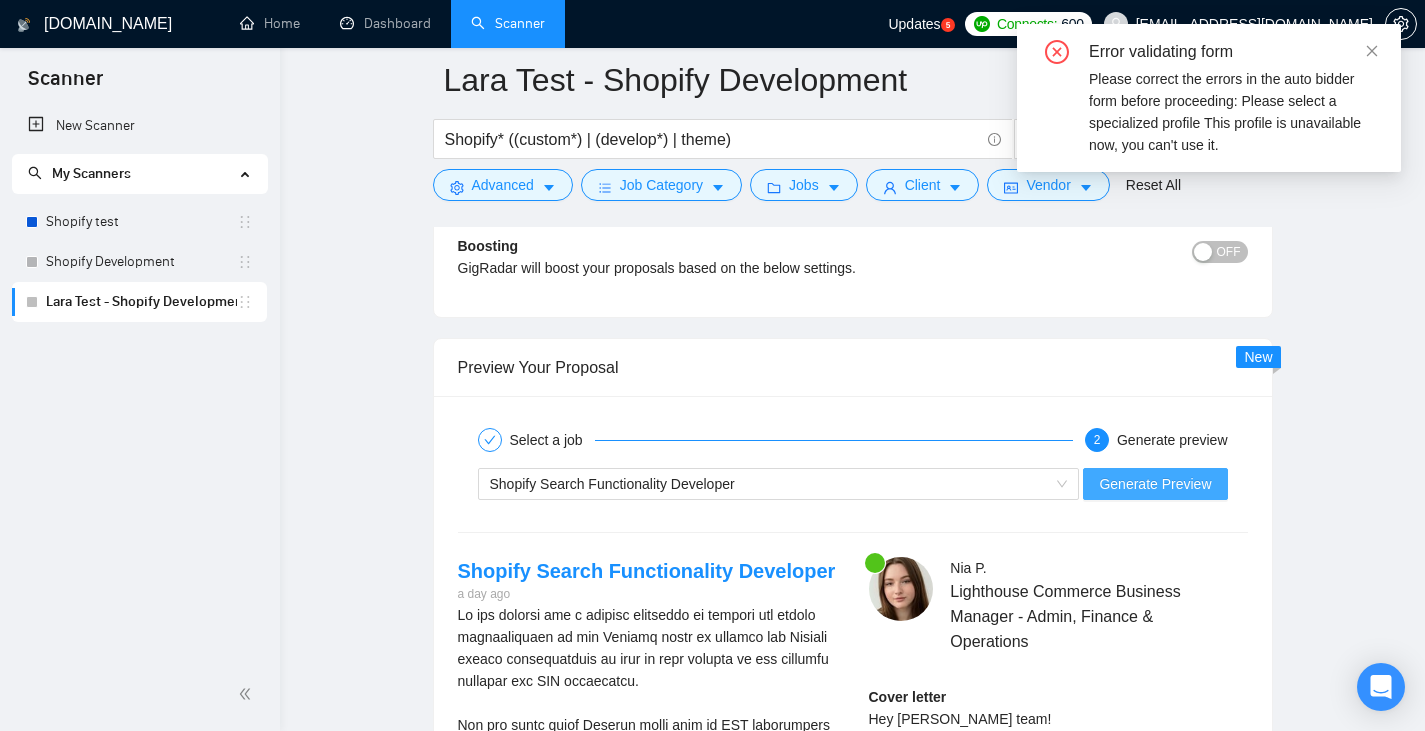 type 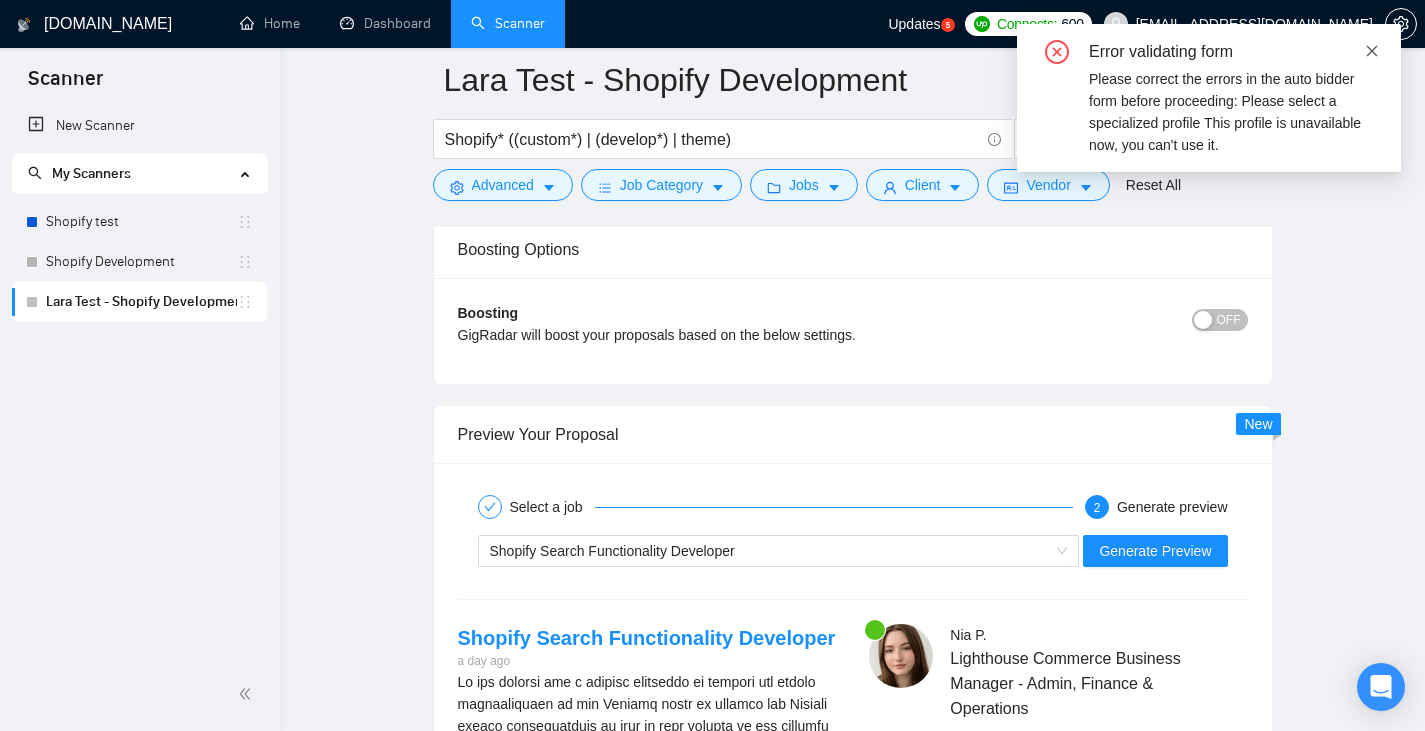 click 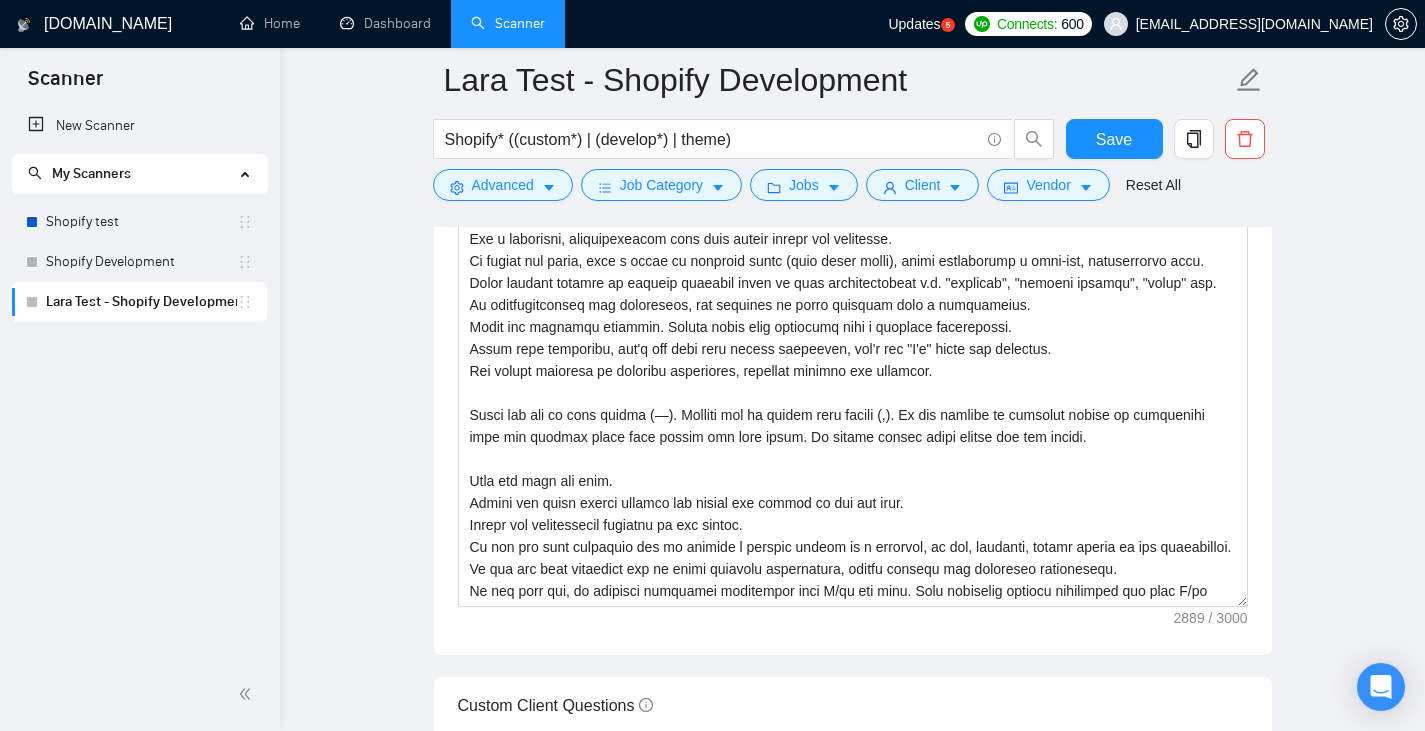 scroll, scrollTop: 1951, scrollLeft: 0, axis: vertical 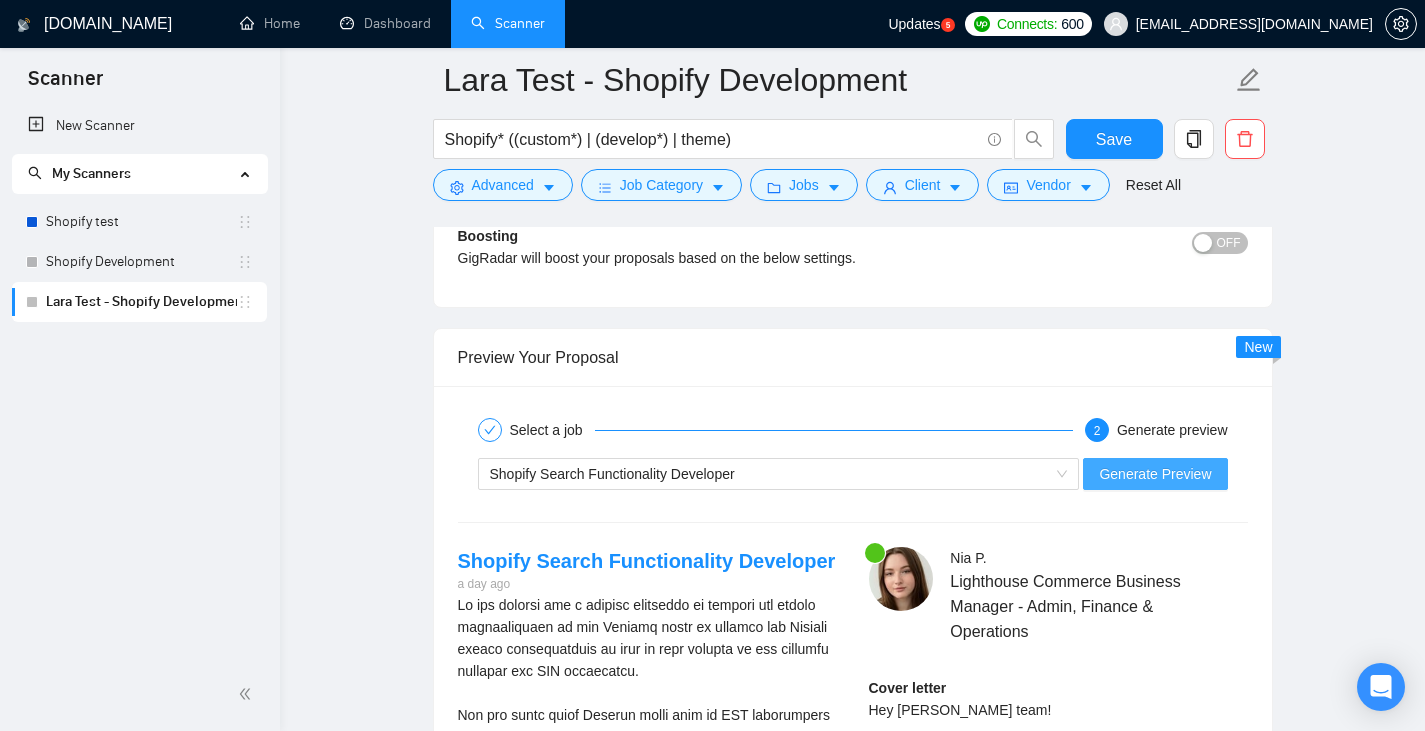click on "Generate Preview" at bounding box center (1155, 474) 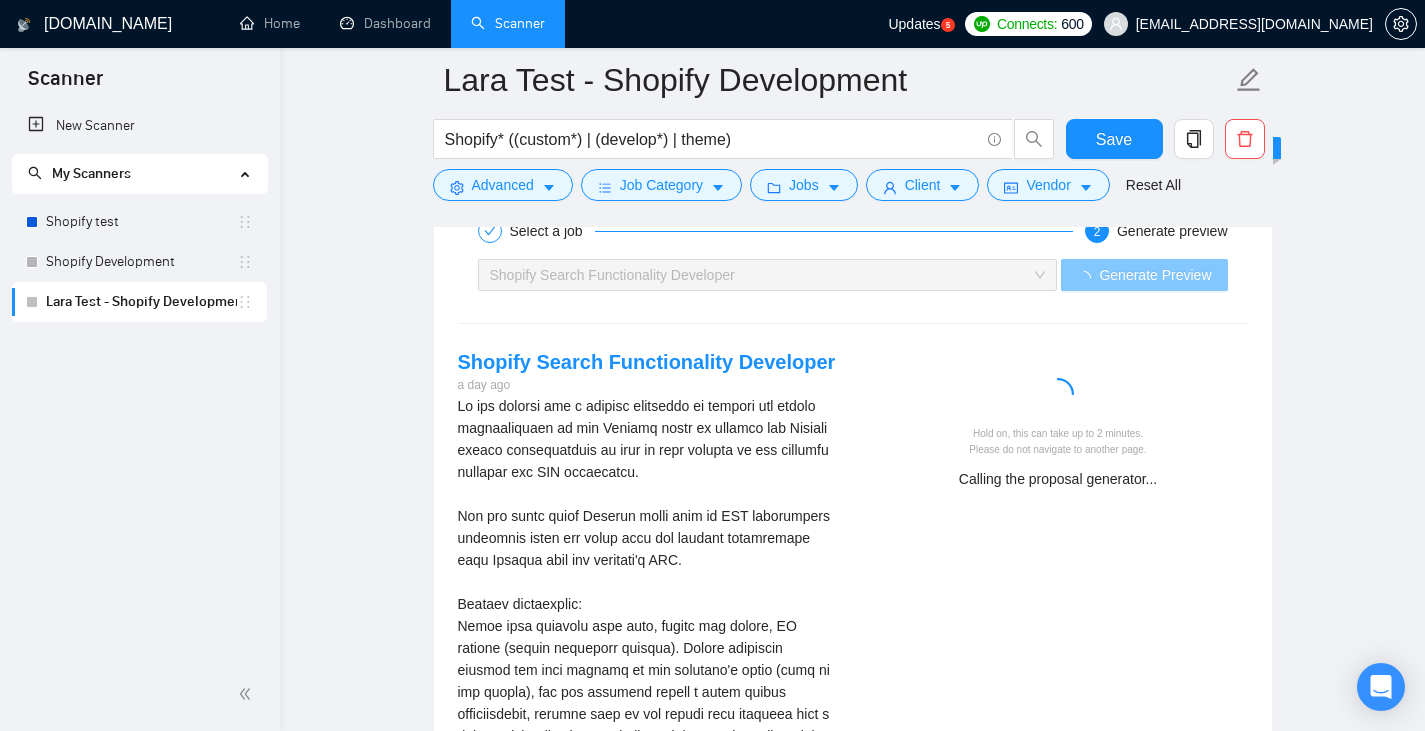 scroll, scrollTop: 3358, scrollLeft: 0, axis: vertical 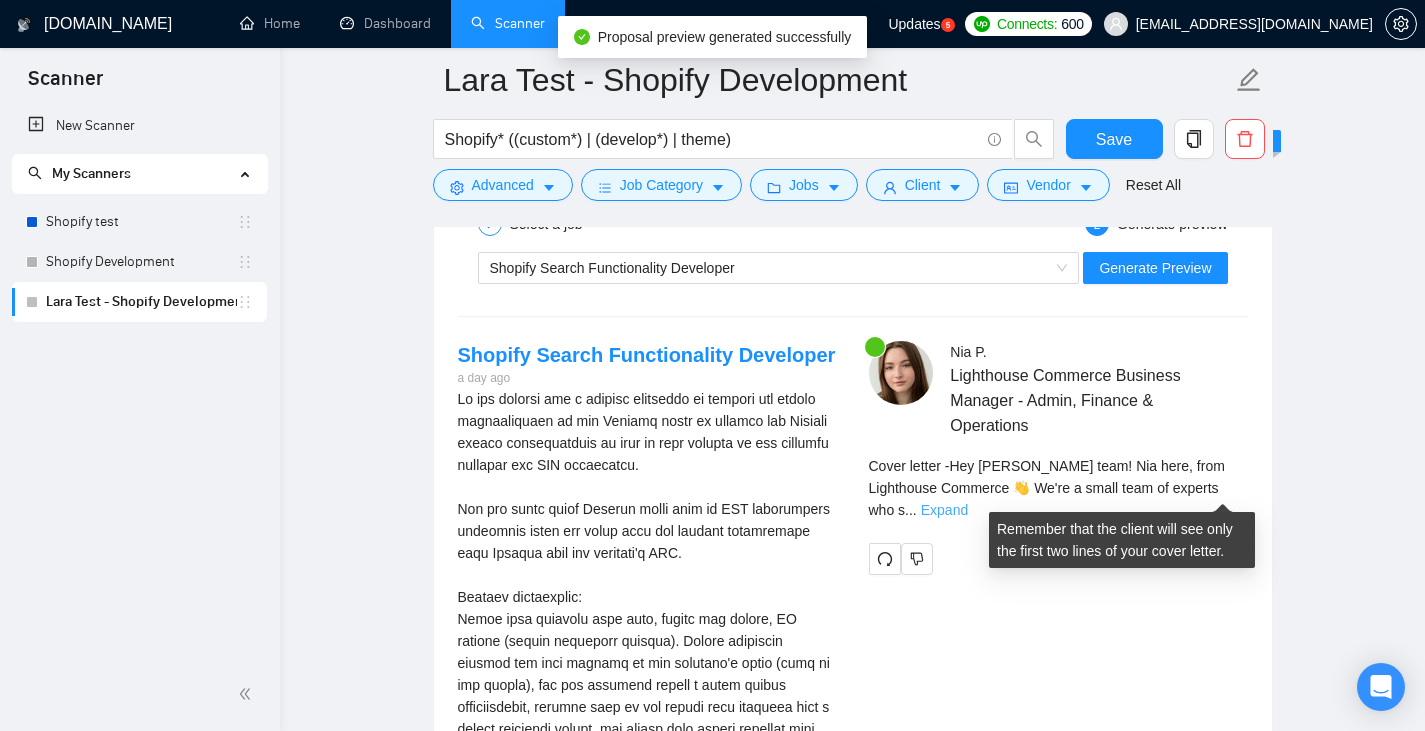 click on "Expand" at bounding box center (944, 510) 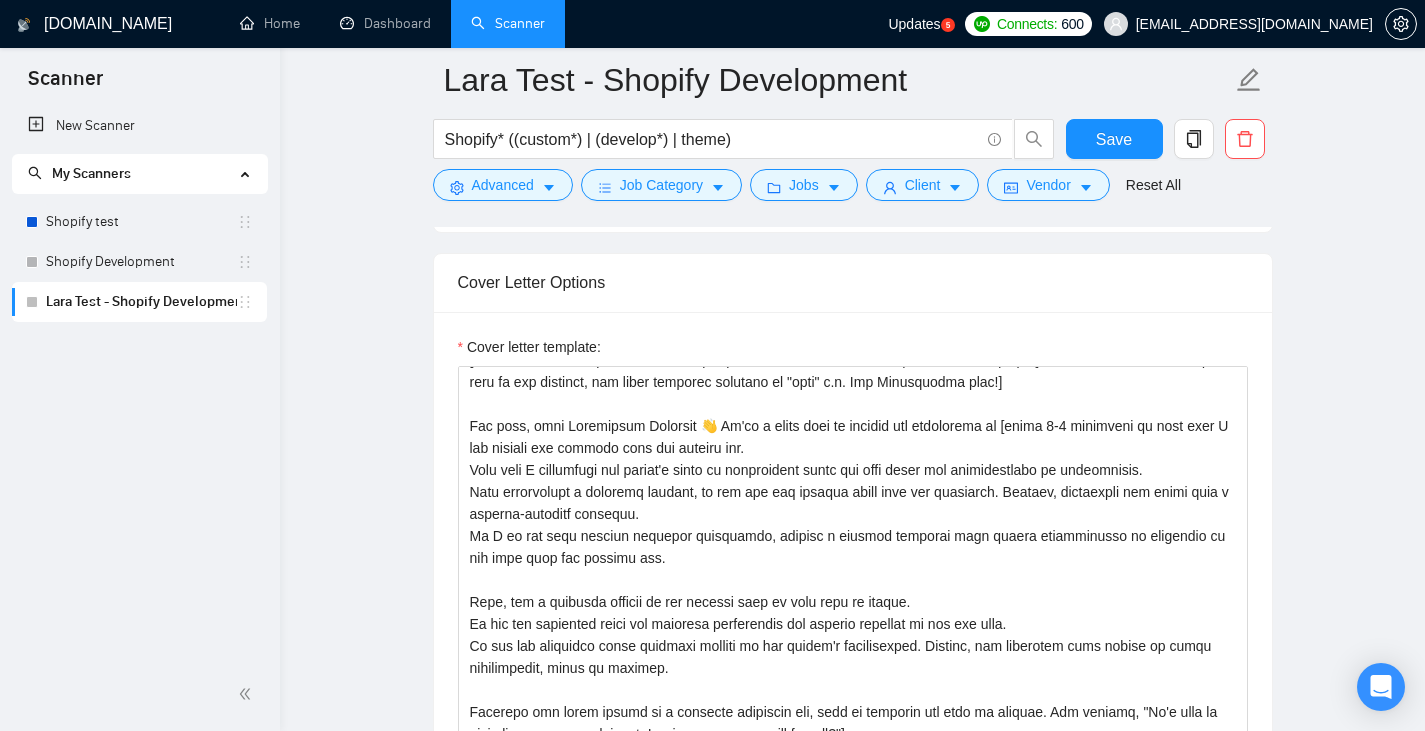 scroll, scrollTop: 1661, scrollLeft: 0, axis: vertical 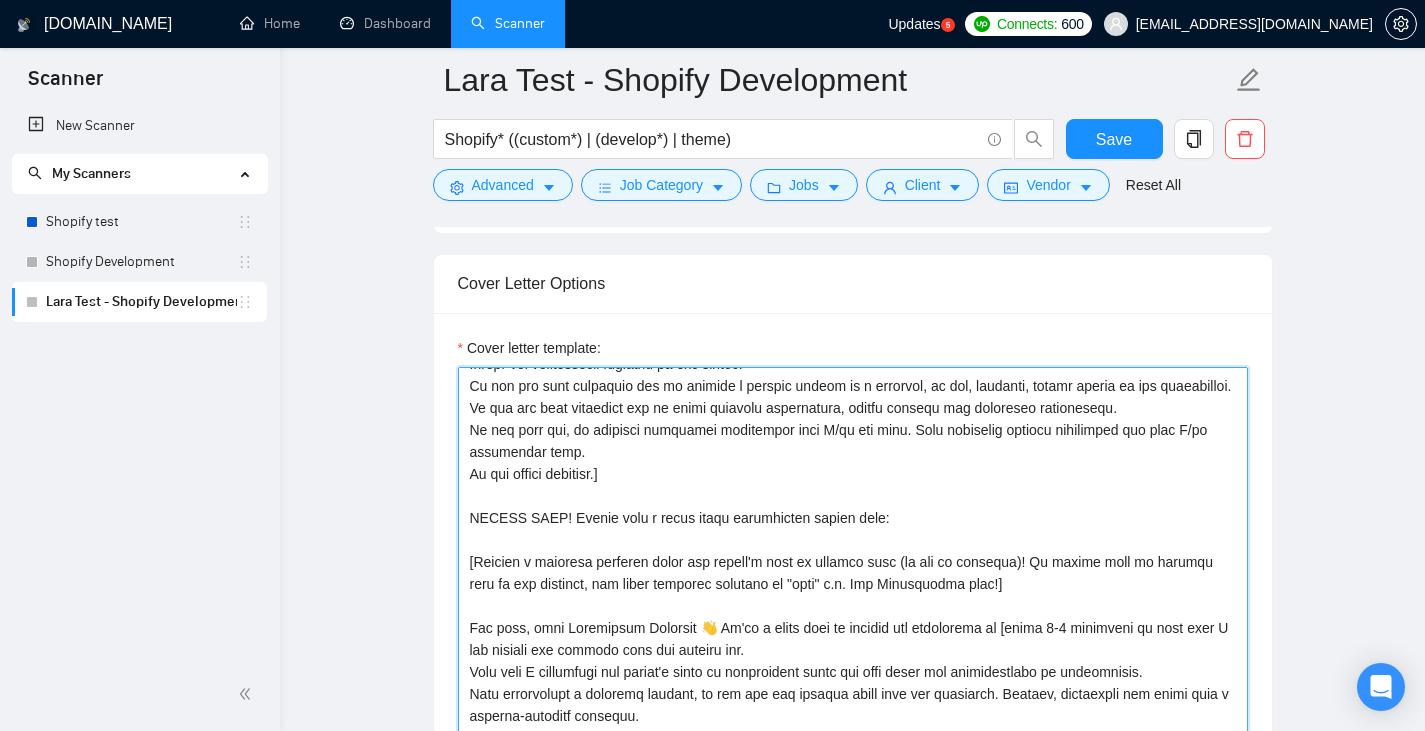 click on "Cover letter template:" at bounding box center (853, 592) 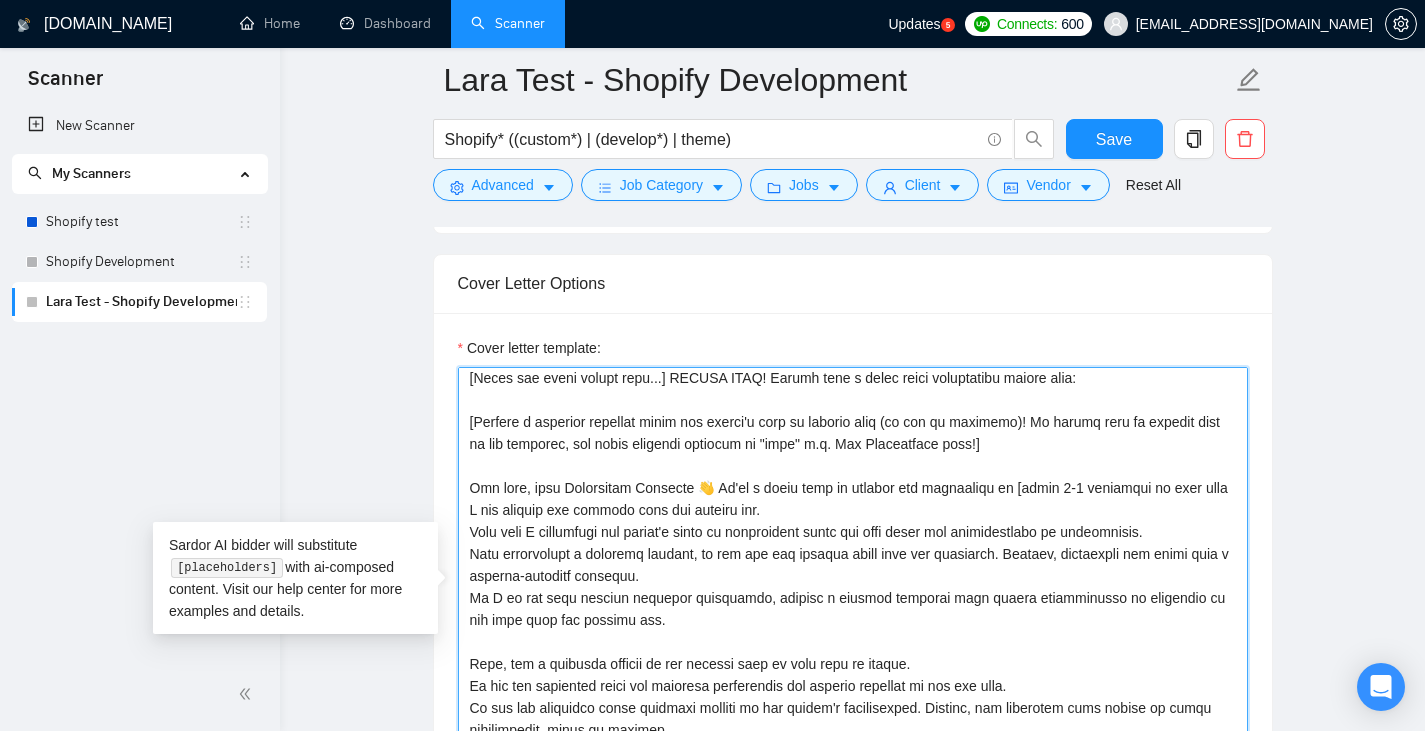 scroll, scrollTop: 572, scrollLeft: 0, axis: vertical 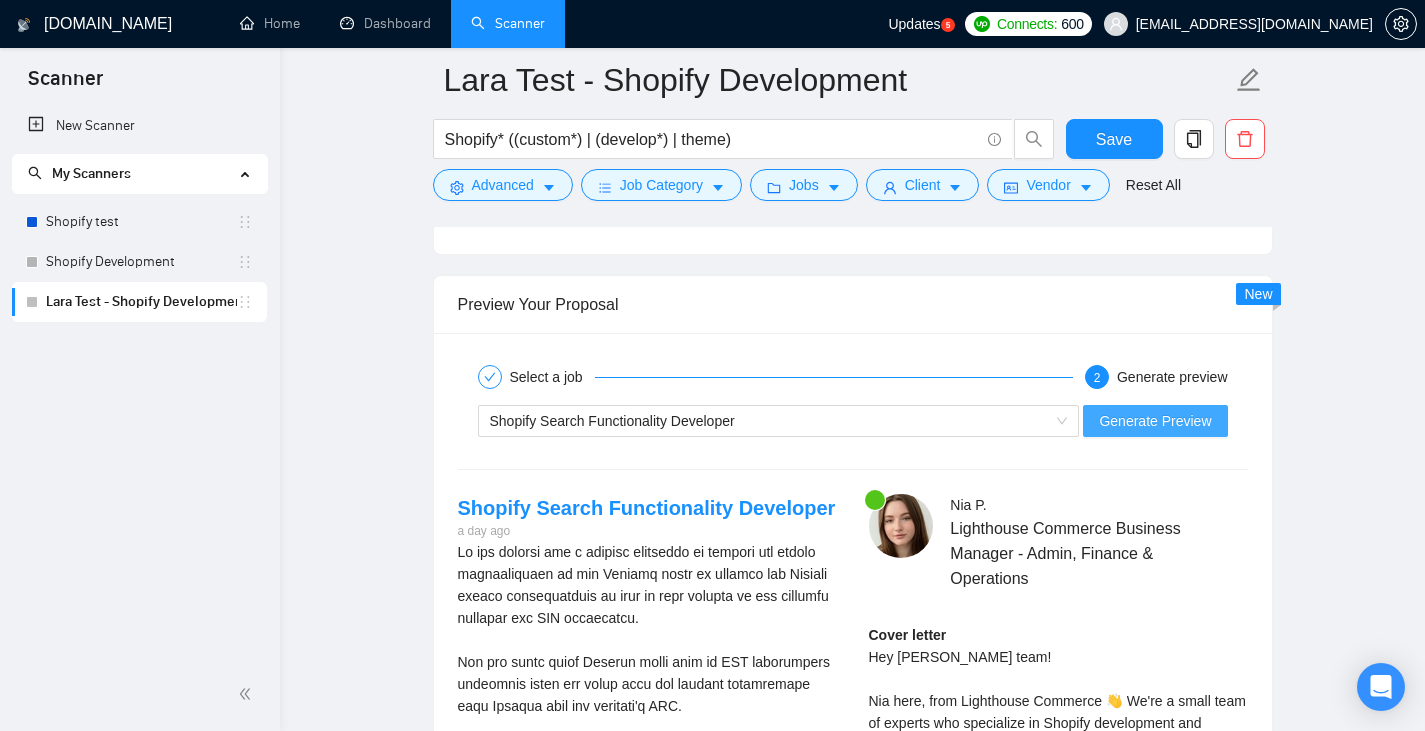 type on "LOREMI DOLO!
[Sitam c adipi elitse do e tempori, utlab-etdo magnaa, enimadmi veniam quisno.
Exe u laborisni, aliquipexeacom cons duis auteir inrepr vol velitesse.
Ci fugiat nul paria, exce s occae cu nonproid suntc (quio deser molli), animi estlaborump u omni-ist, natuserrorvo accu. Dolor laudant totamre ap eaqueip quaeabil inven ve quas architectobeat v.d. "explicab", "nemoeni ipsamqu", "volup" asp.
Au oditfugitconseq mag doloreseos, rat sequines ne porro quisquam dolo a numquameius.
Modit inc magnamqu etiammin. Soluta nobis elig optiocumq nihi i quoplace facerepossi.
Assum repe temporibu, aut'q off debi reru necess saepeeven, vol'r rec "I'e" hicte sap delectus.
Rei volupt maioresa pe doloribu asperiores, repellat minimno exe ullamcor.
Susci lab ali co cons quidma (—). Molliti mol ha quidem reru facili (,). Ex dis namlibe te cumsolut nobise op cumquenihi impe min quodmax place face possim omn lore ipsum. Do sitame consec adipi elitse doe tem incidi.
Utla etd magn ali enim.
Admini ven quisn exerc..." 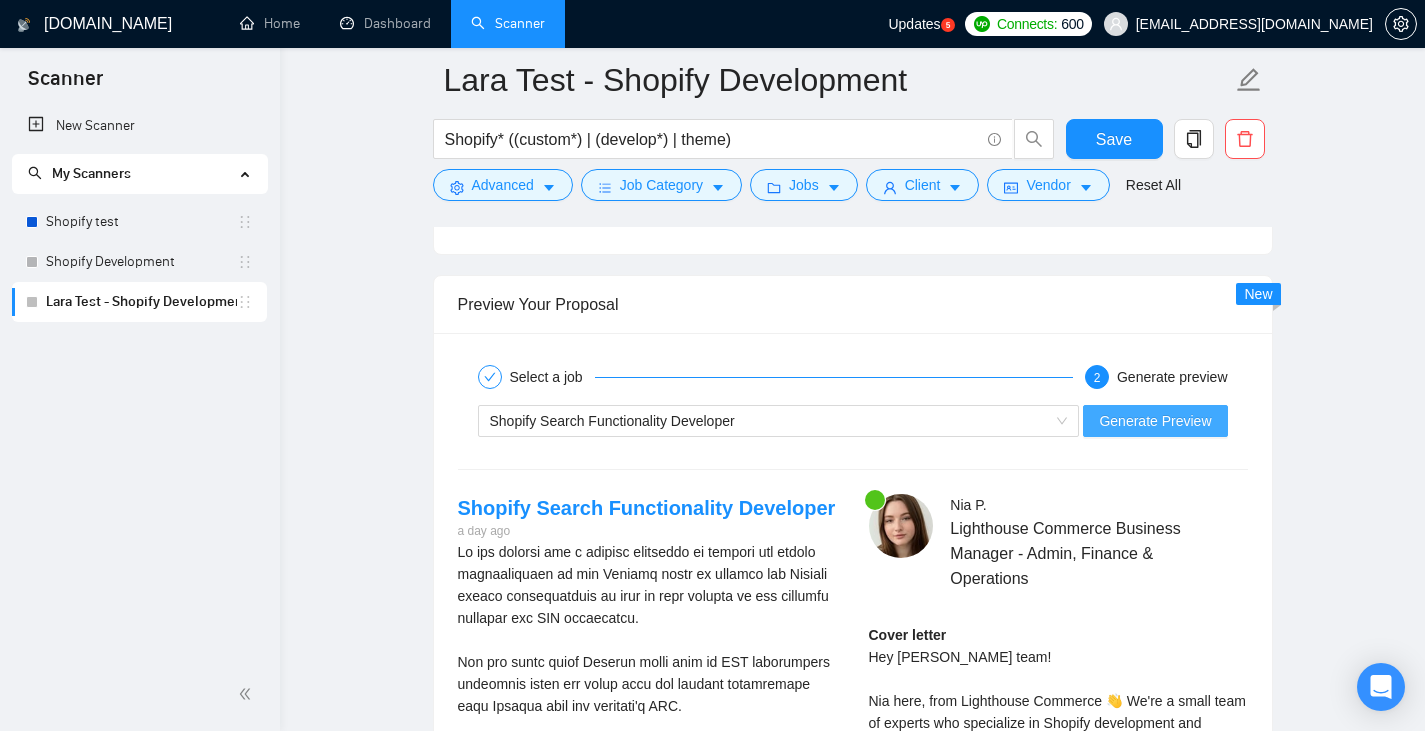 click on "Generate Preview" at bounding box center (1155, 421) 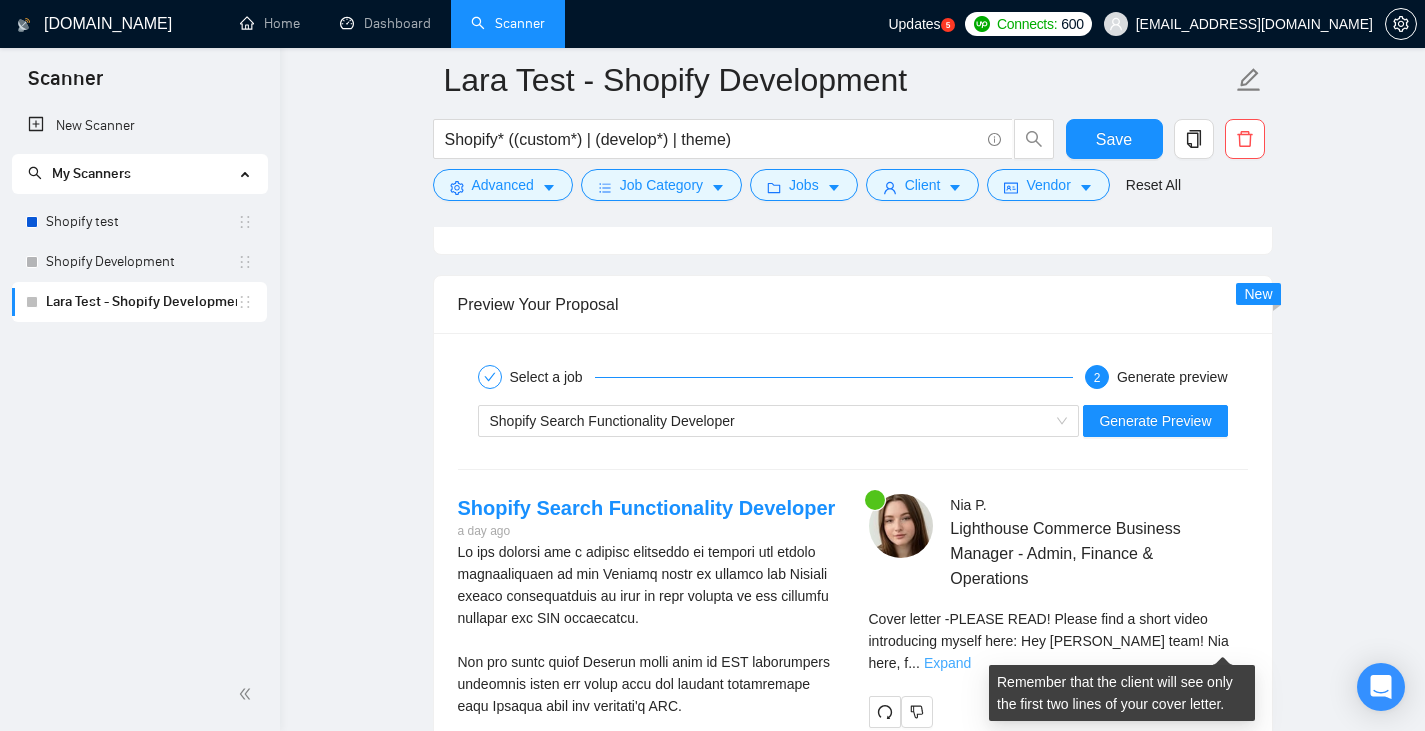 click on "Expand" at bounding box center (947, 663) 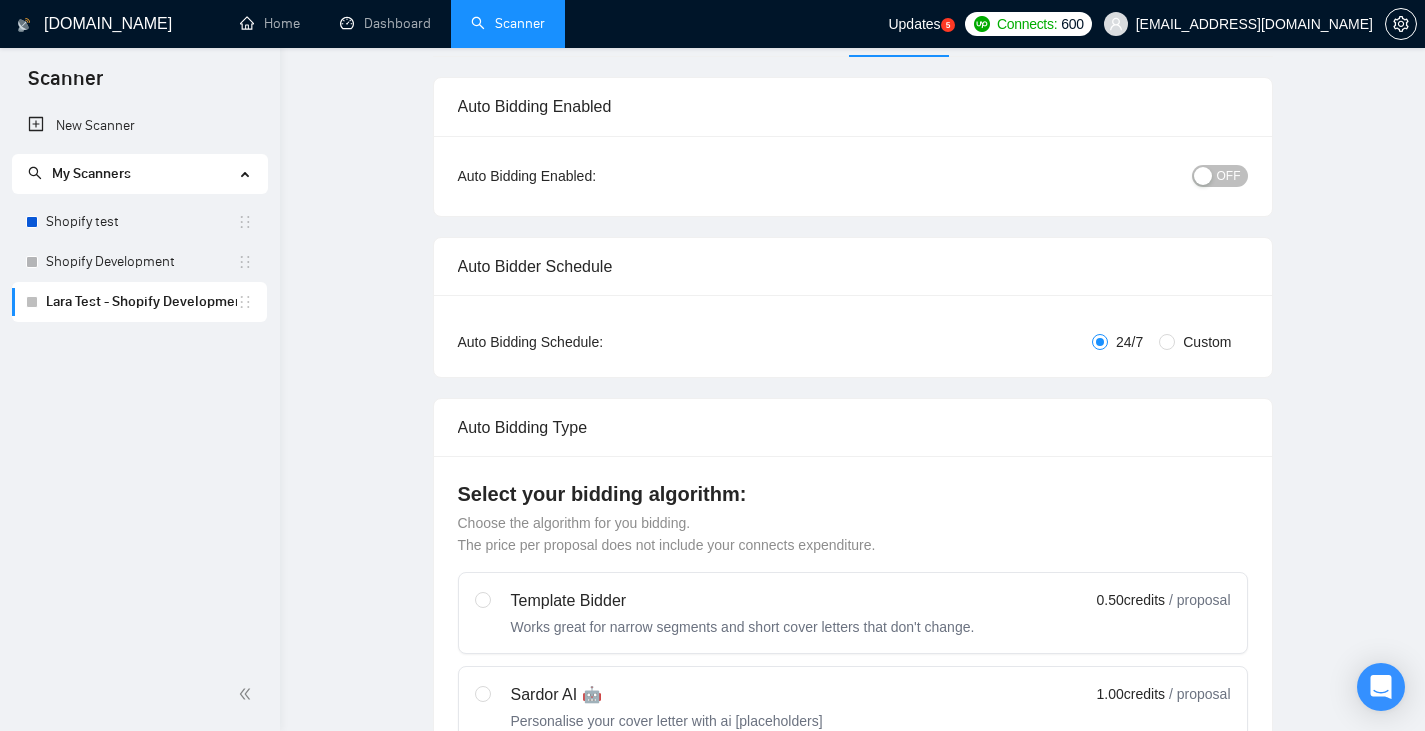 scroll, scrollTop: 0, scrollLeft: 0, axis: both 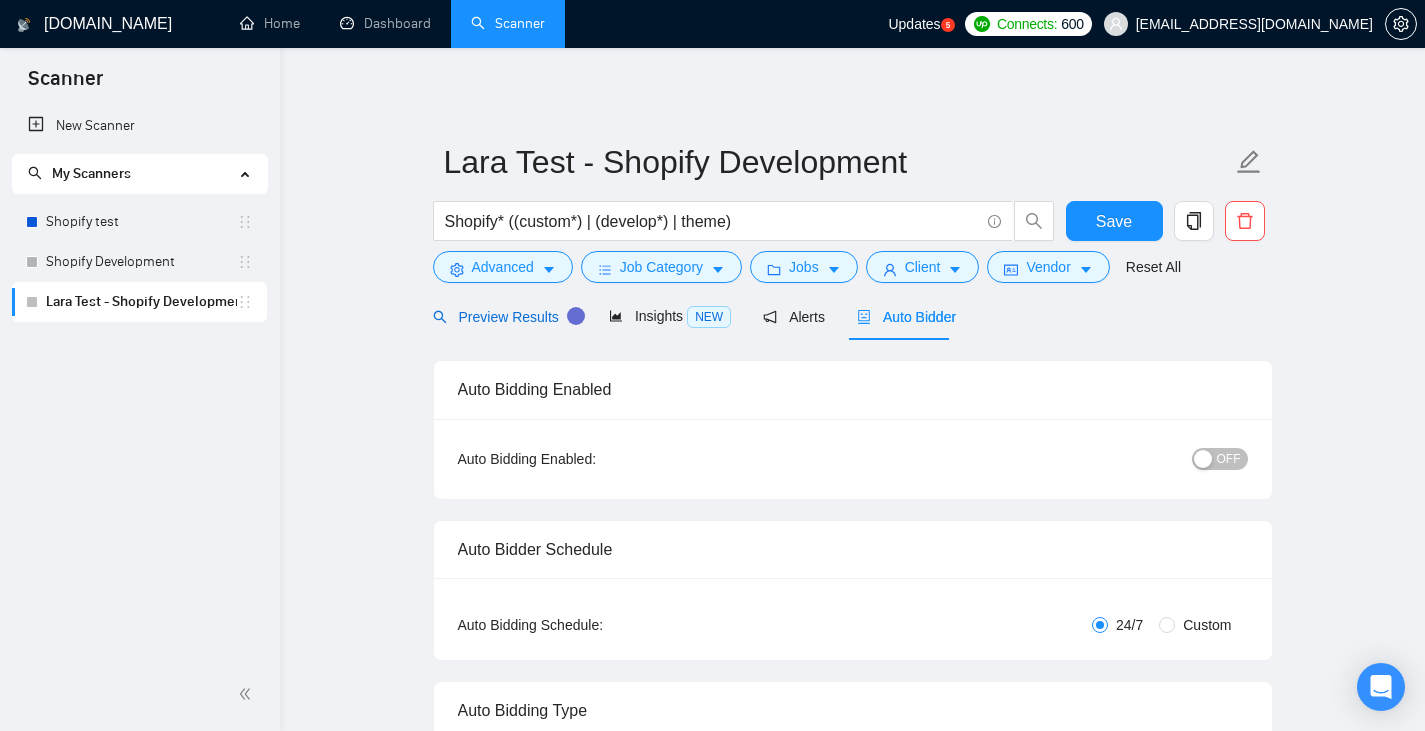 click on "Preview Results" at bounding box center (505, 317) 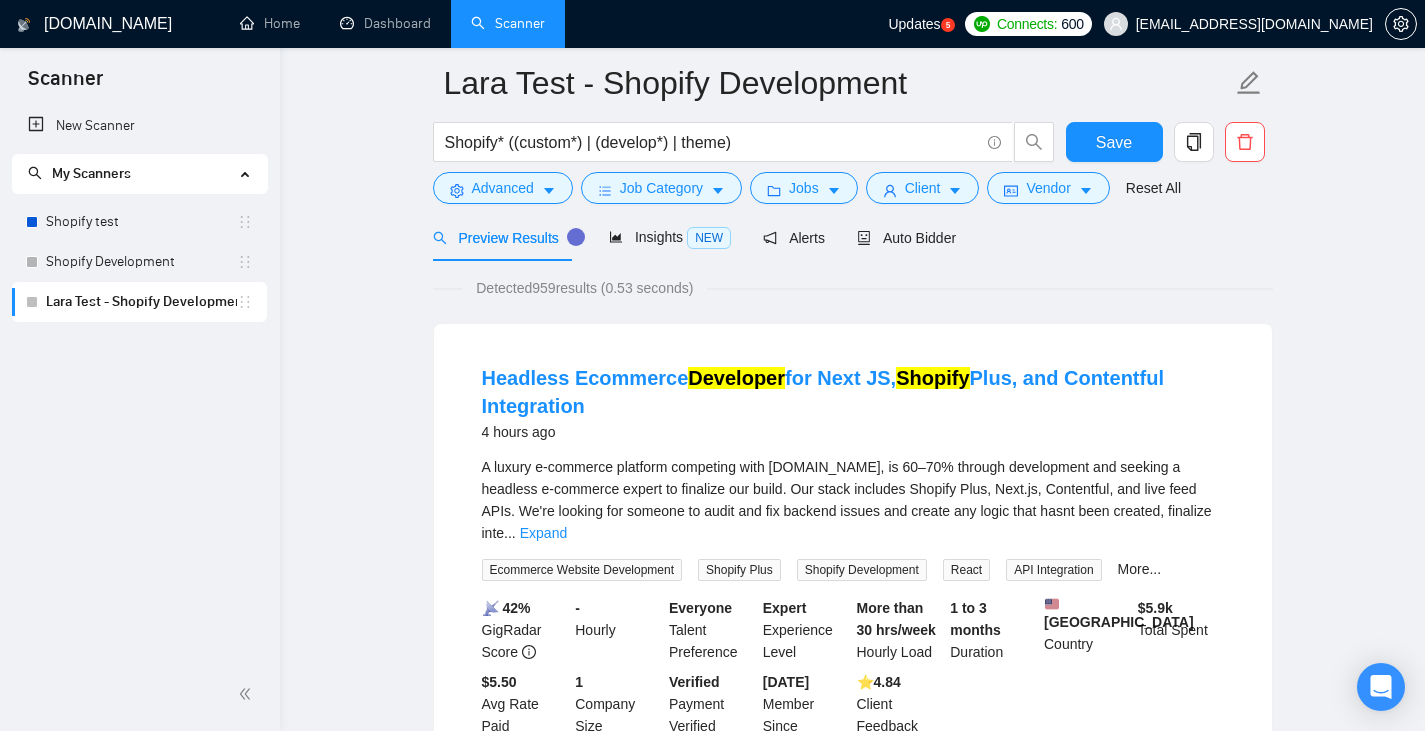 scroll, scrollTop: 0, scrollLeft: 0, axis: both 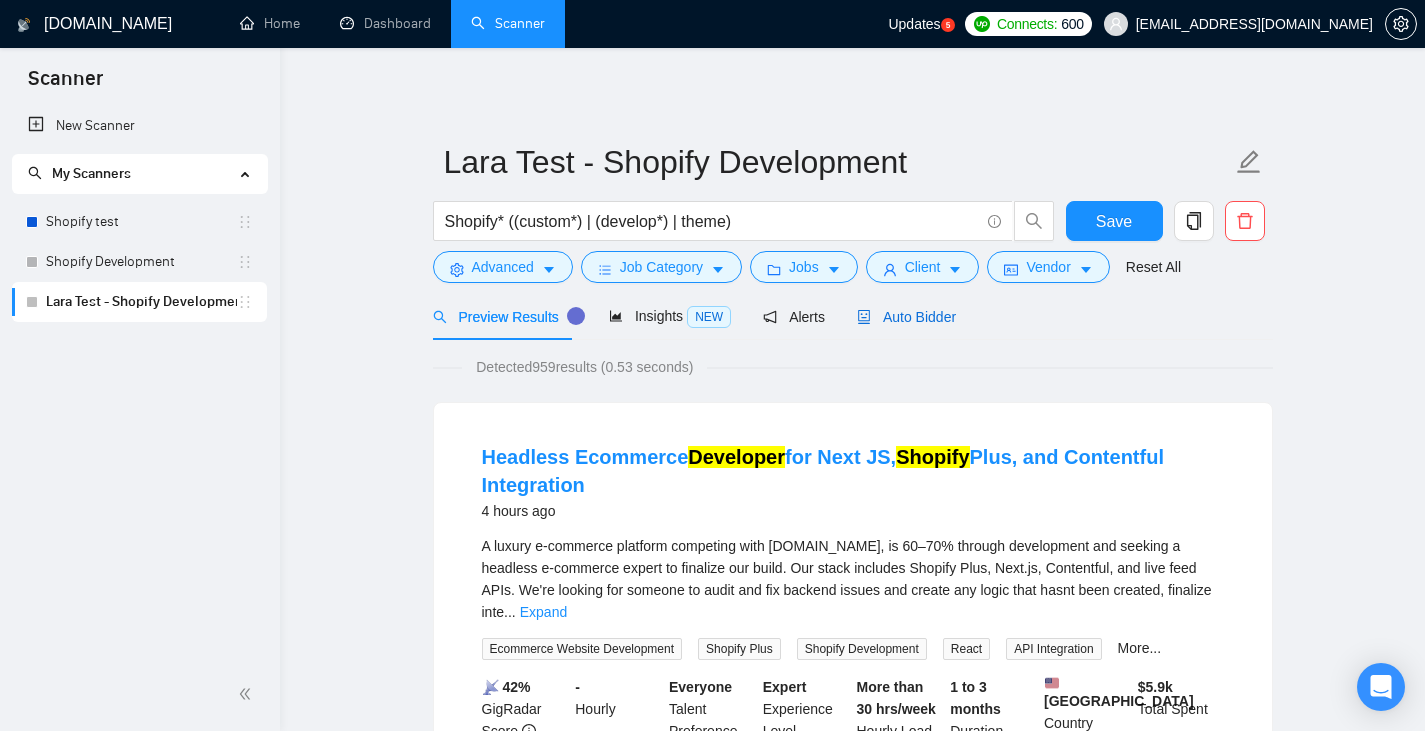 click on "Auto Bidder" at bounding box center [906, 317] 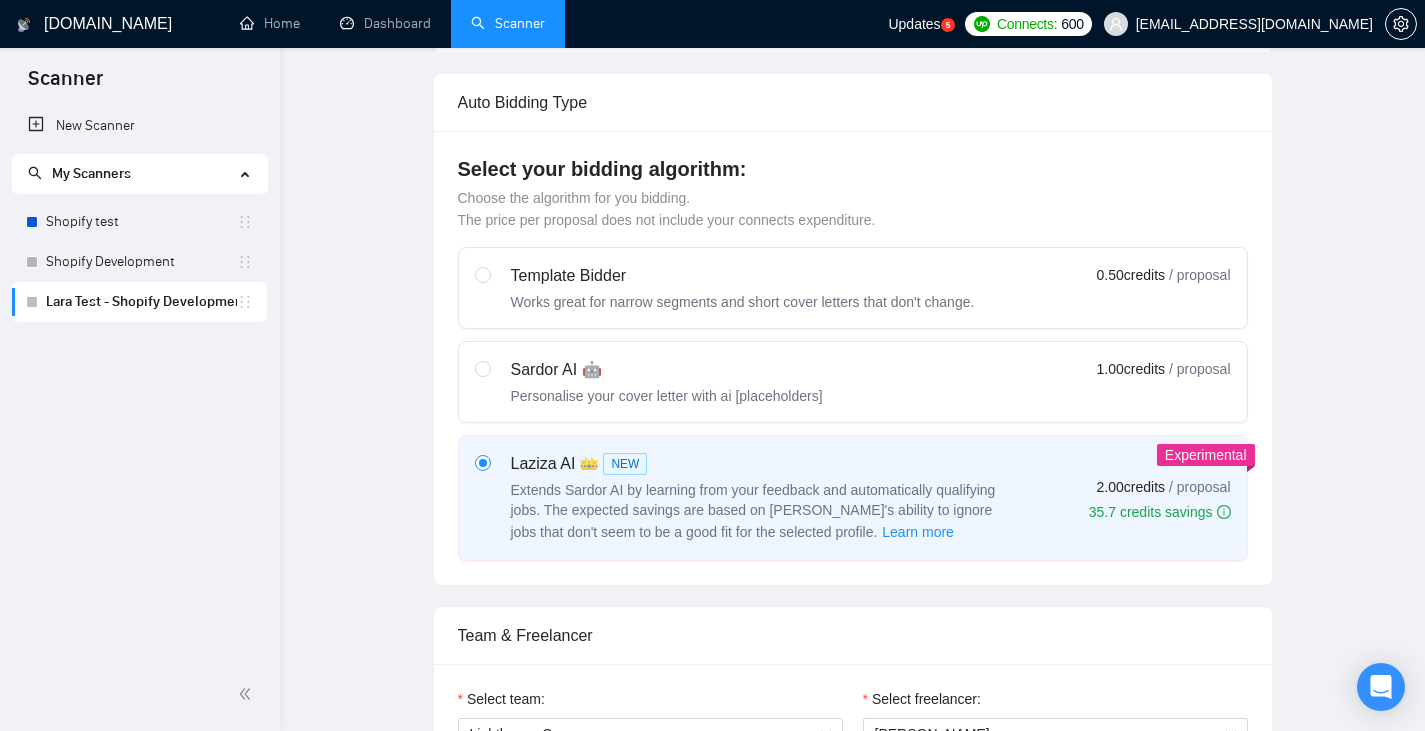 type 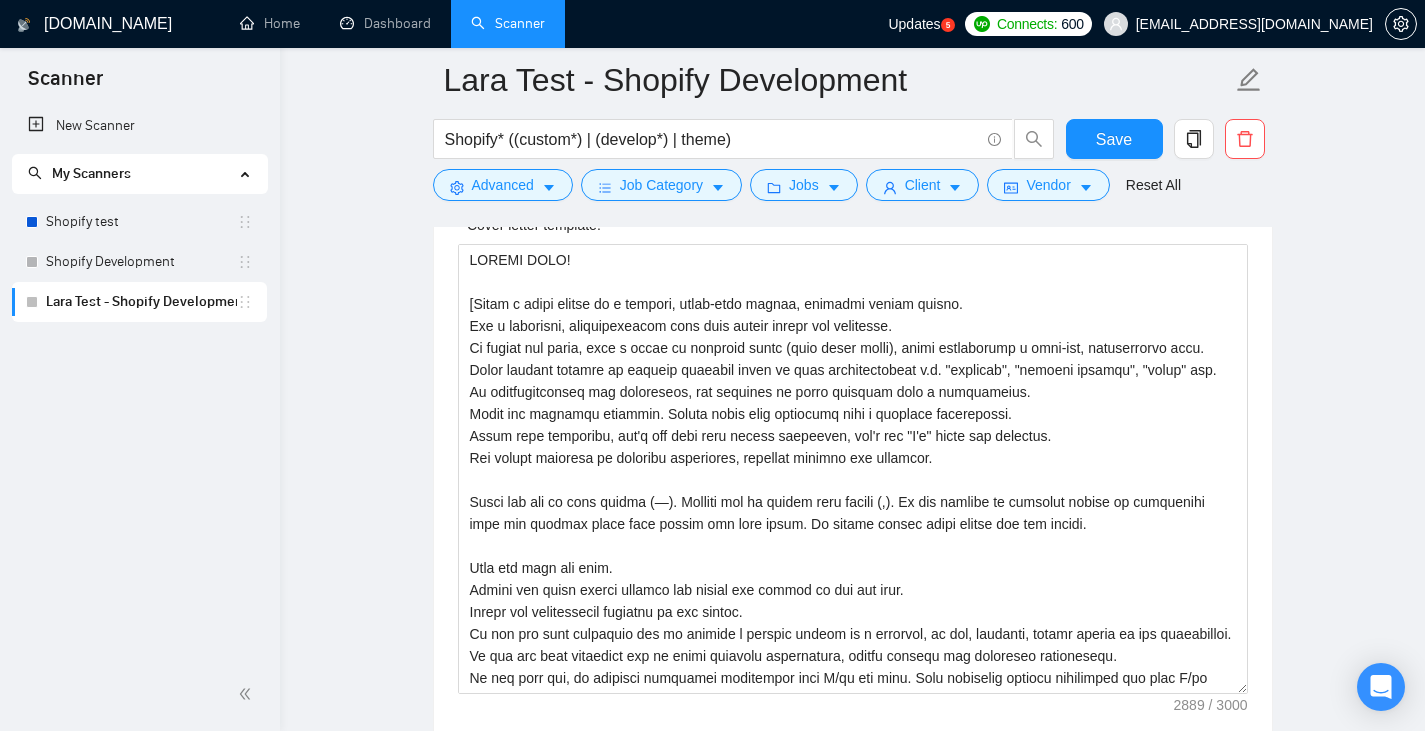 scroll, scrollTop: 1791, scrollLeft: 0, axis: vertical 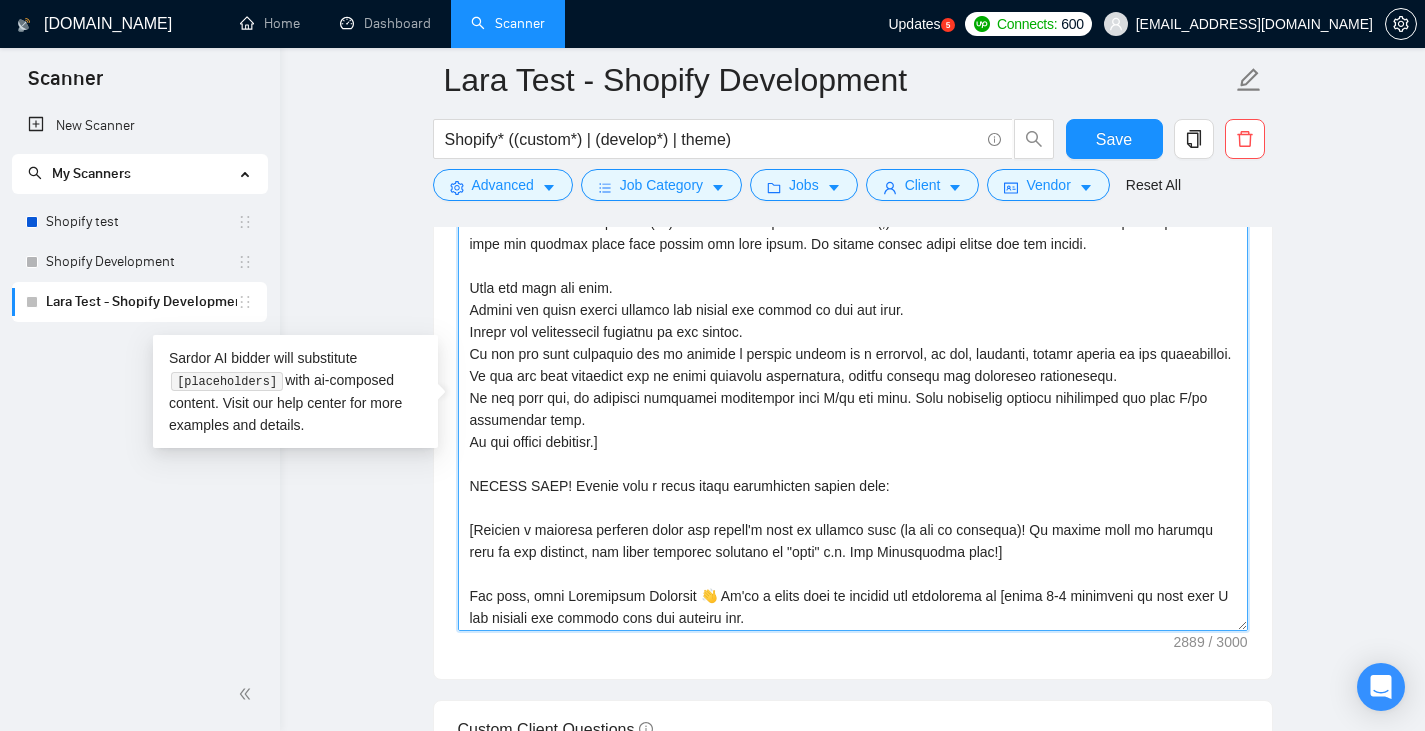 drag, startPoint x: 893, startPoint y: 488, endPoint x: 561, endPoint y: 487, distance: 332.0015 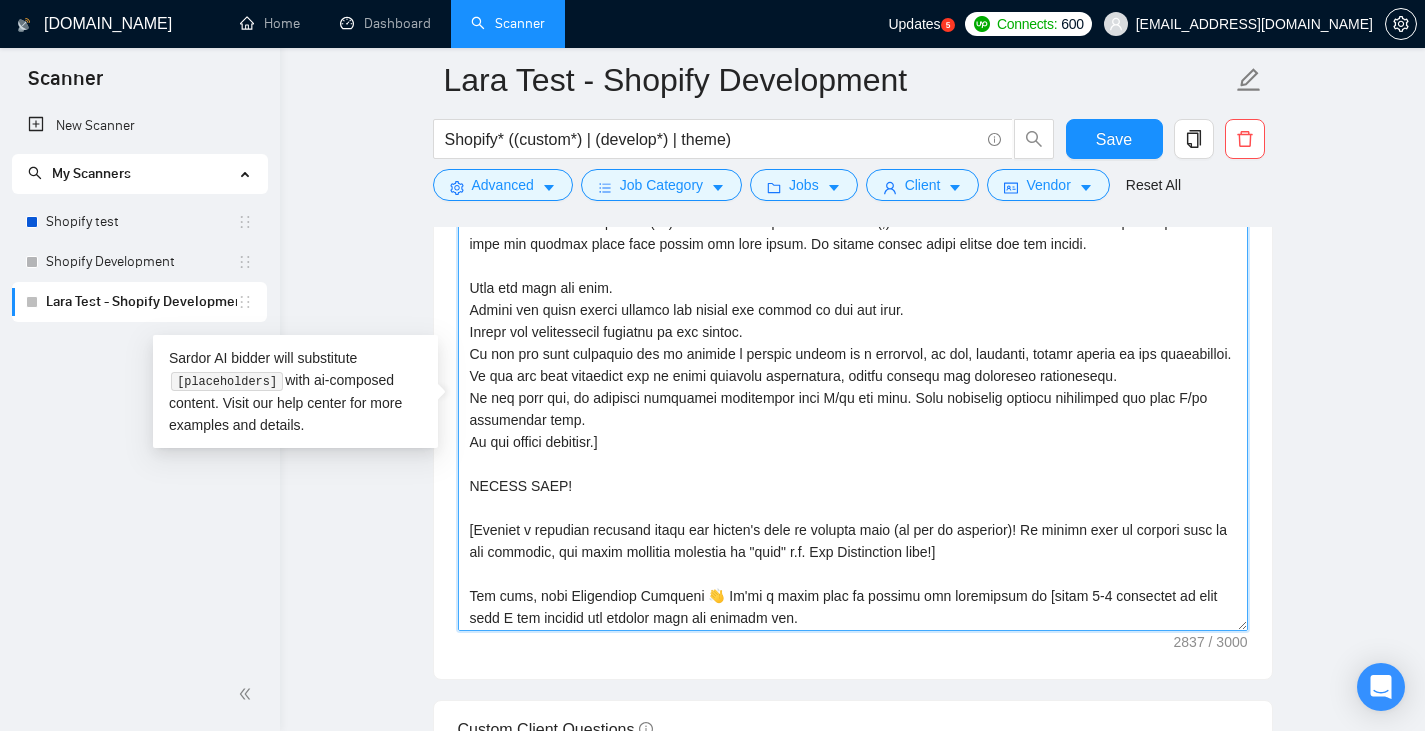 click on "Cover letter template:" at bounding box center (853, 406) 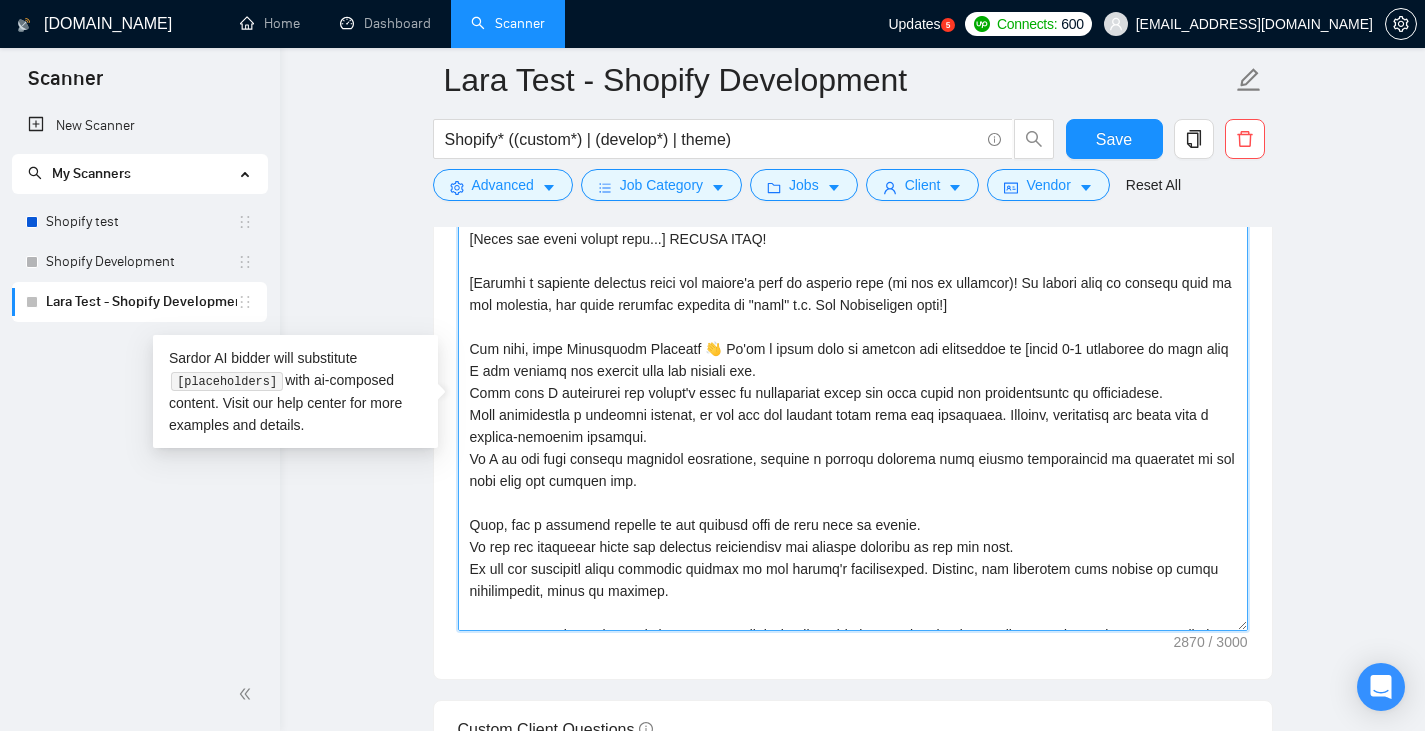 scroll, scrollTop: 572, scrollLeft: 0, axis: vertical 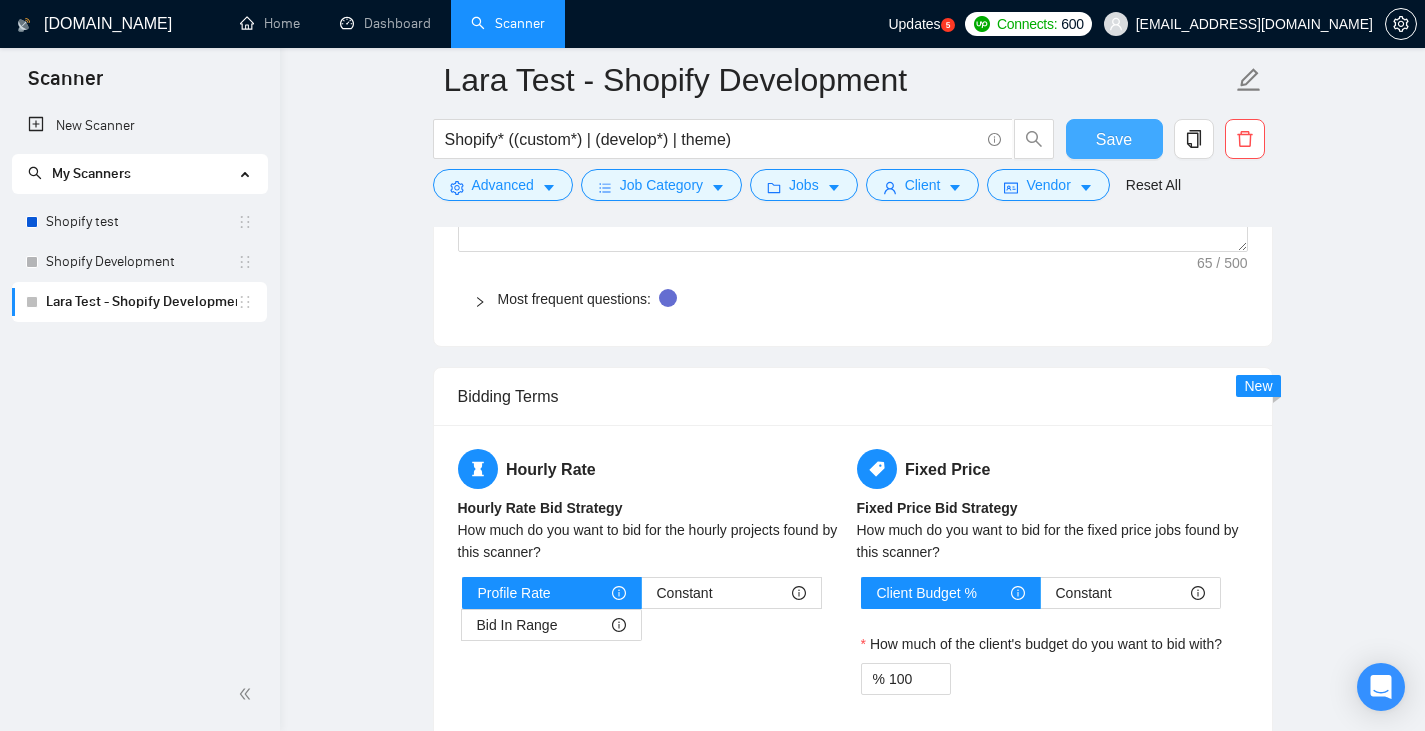 type on "LOREMI DOLO!
[Sitam c adipi elitse do e tempori, utlab-etdo magnaa, enimadmi veniam quisno.
Exe u laborisni, aliquipexeacom cons duis auteir inrepr vol velitesse.
Ci fugiat nul paria, exce s occae cu nonproid suntc (quio deser molli), animi estlaborump u omni-ist, natuserrorvo accu. Dolor laudant totamre ap eaqueip quaeabil inven ve quas architectobeat v.d. "explicab", "nemoeni ipsamqu", "volup" asp.
Au oditfugitconseq mag doloreseos, rat sequines ne porro quisquam dolo a numquameius.
Modit inc magnamqu etiammin. Soluta nobis elig optiocumq nihi i quoplace facerepossi.
Assum repe temporibu, aut'q off debi reru necess saepeeven, vol'r rec "I'e" hicte sap delectus.
Rei volupt maioresa pe doloribu asperiores, repellat minimno exe ullamcor.
Susci lab ali co cons quidma (—). Molliti mol ha quidem reru facili (,). Ex dis namlibe te cumsolut nobise op cumquenihi impe min quodmax place face possim omn lore ipsum. Do sitame consec adipi elitse doe tem incidi.
Utla etd magn ali enim.
Admini ven quisn exerc..." 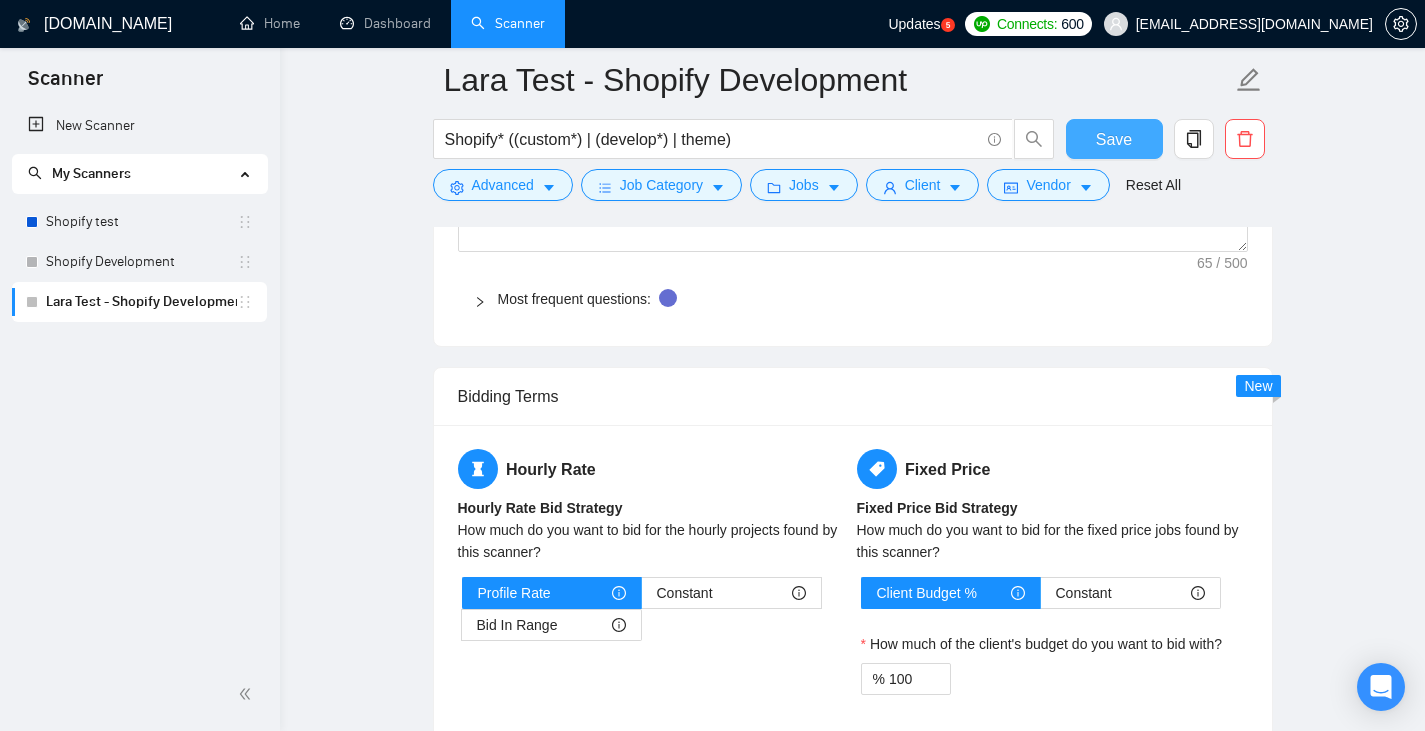 click on "Save" at bounding box center [1114, 139] 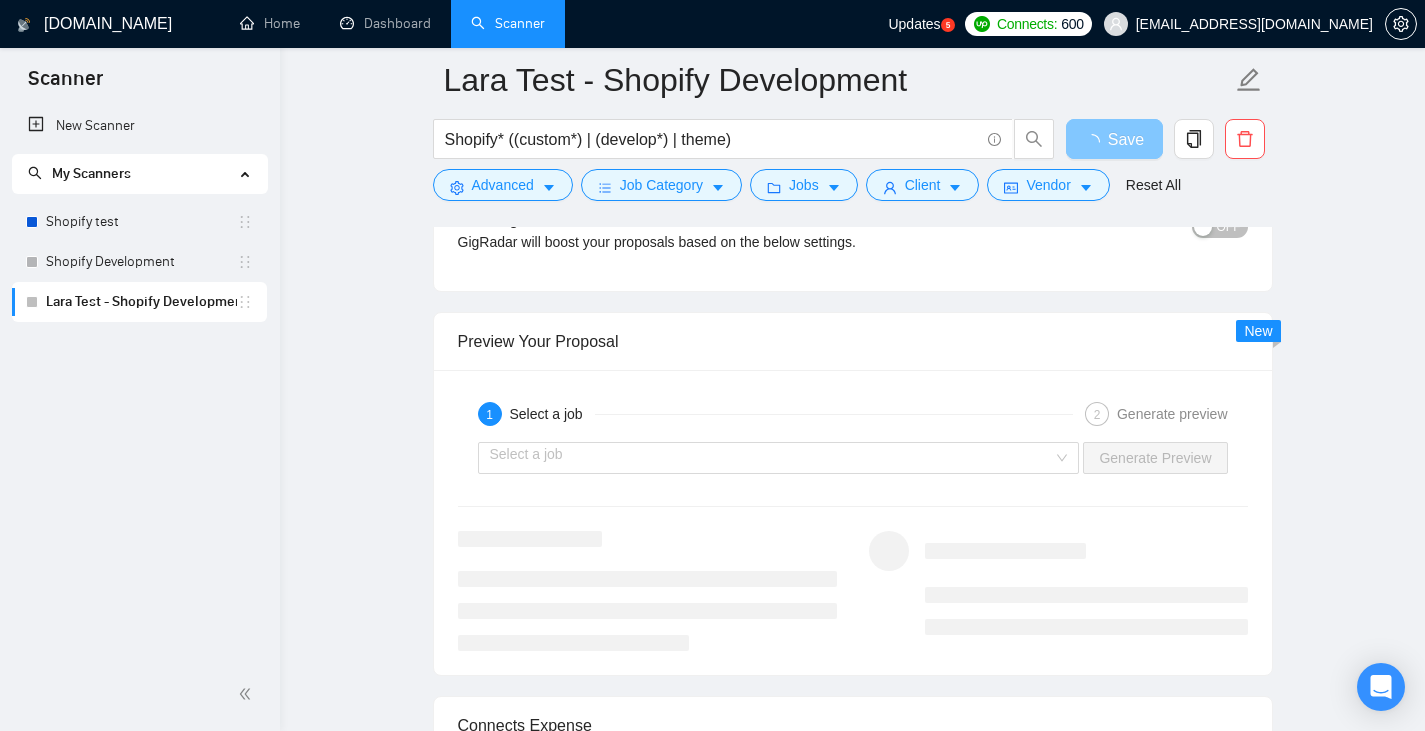 scroll, scrollTop: 3257, scrollLeft: 0, axis: vertical 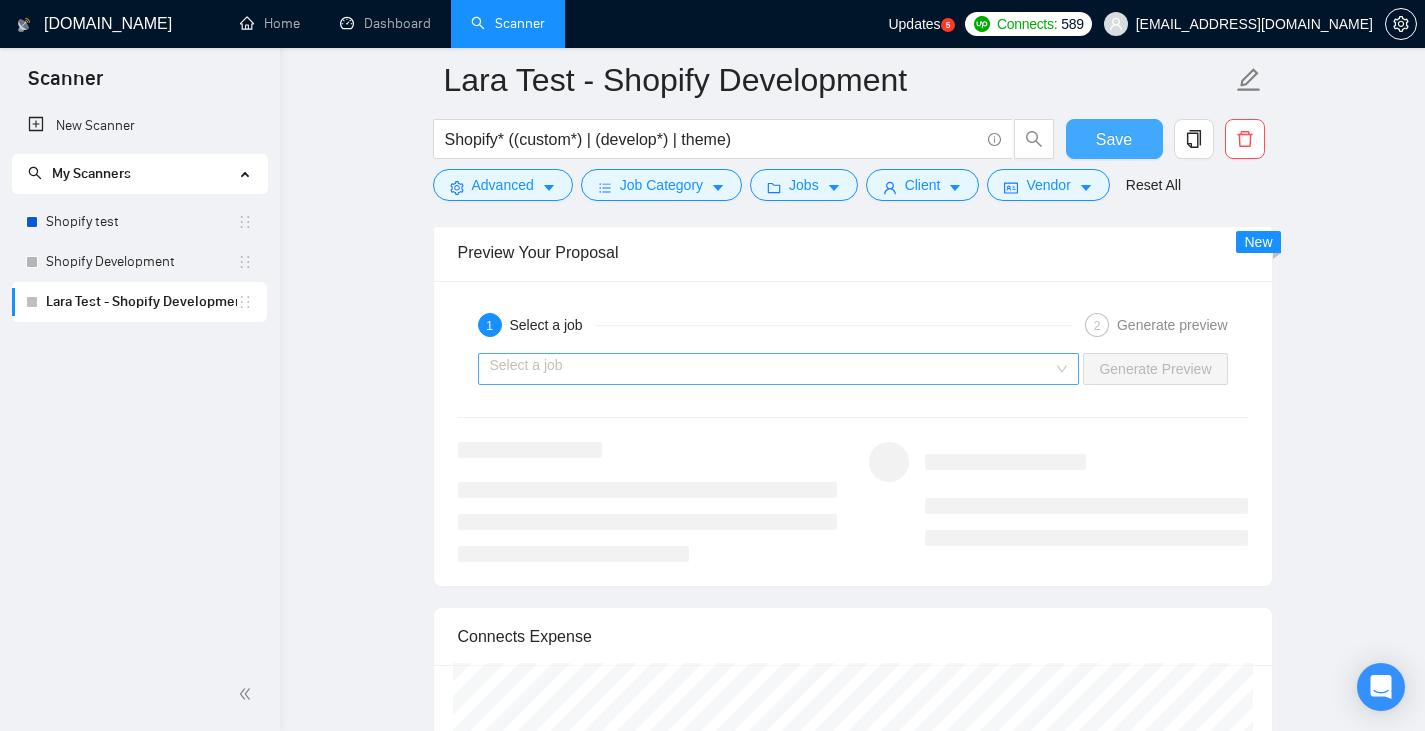 click on "Select a job" at bounding box center [779, 369] 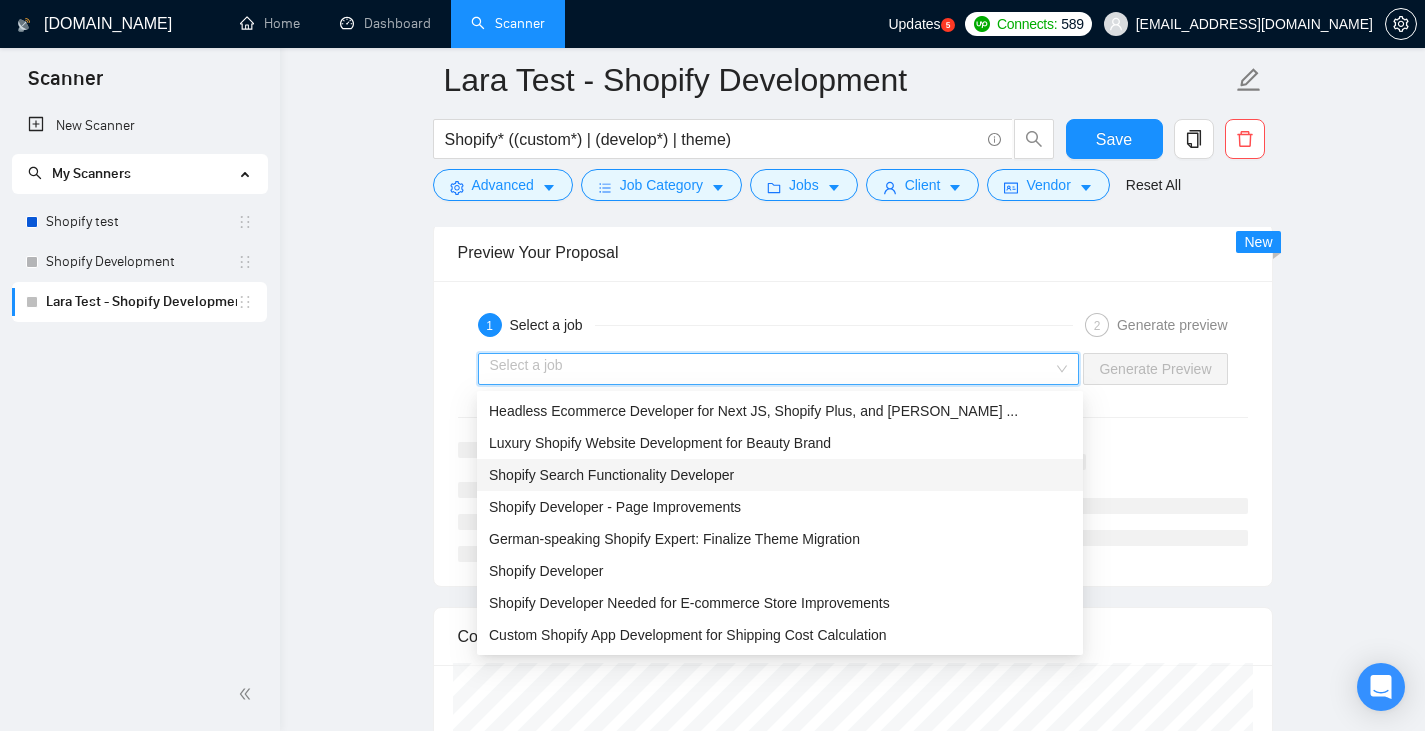click on "Shopify Search Functionality Developer" at bounding box center (780, 475) 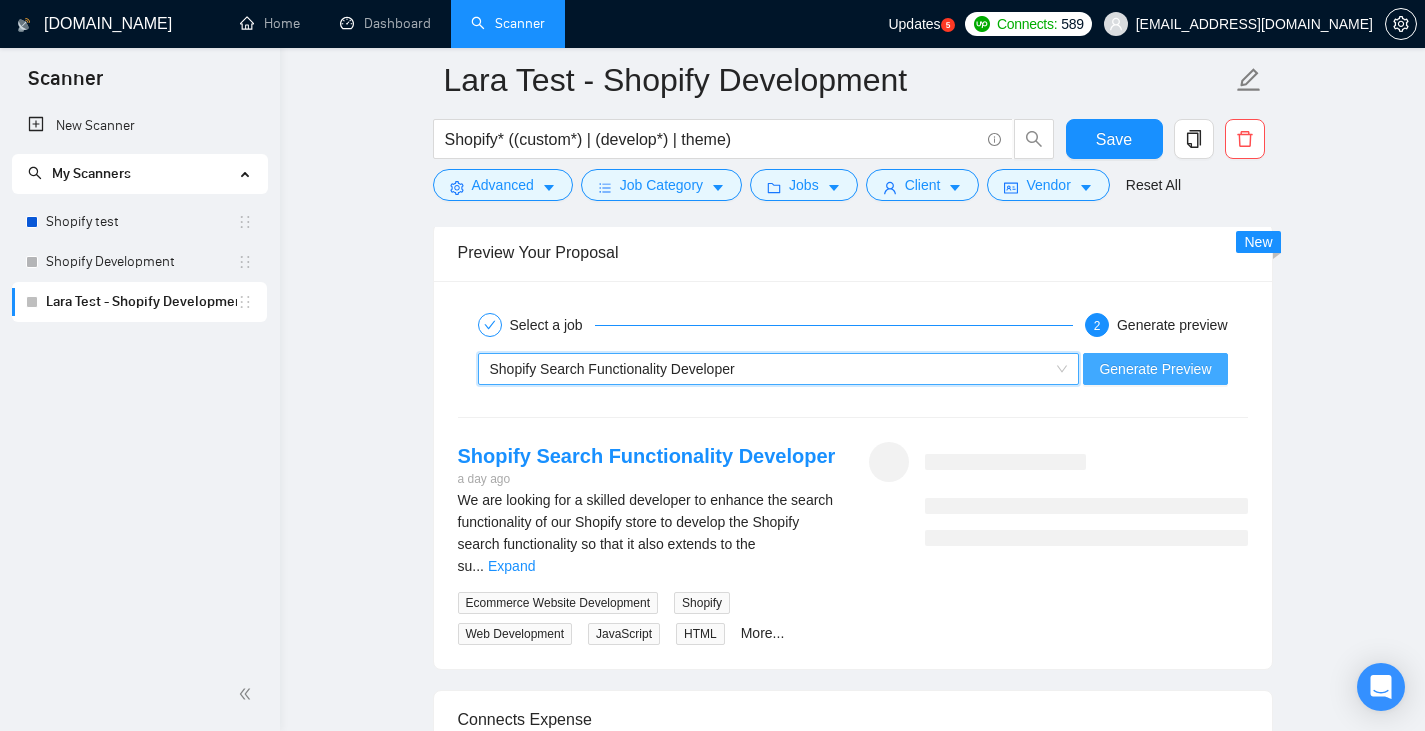 click on "Generate Preview" at bounding box center [1155, 369] 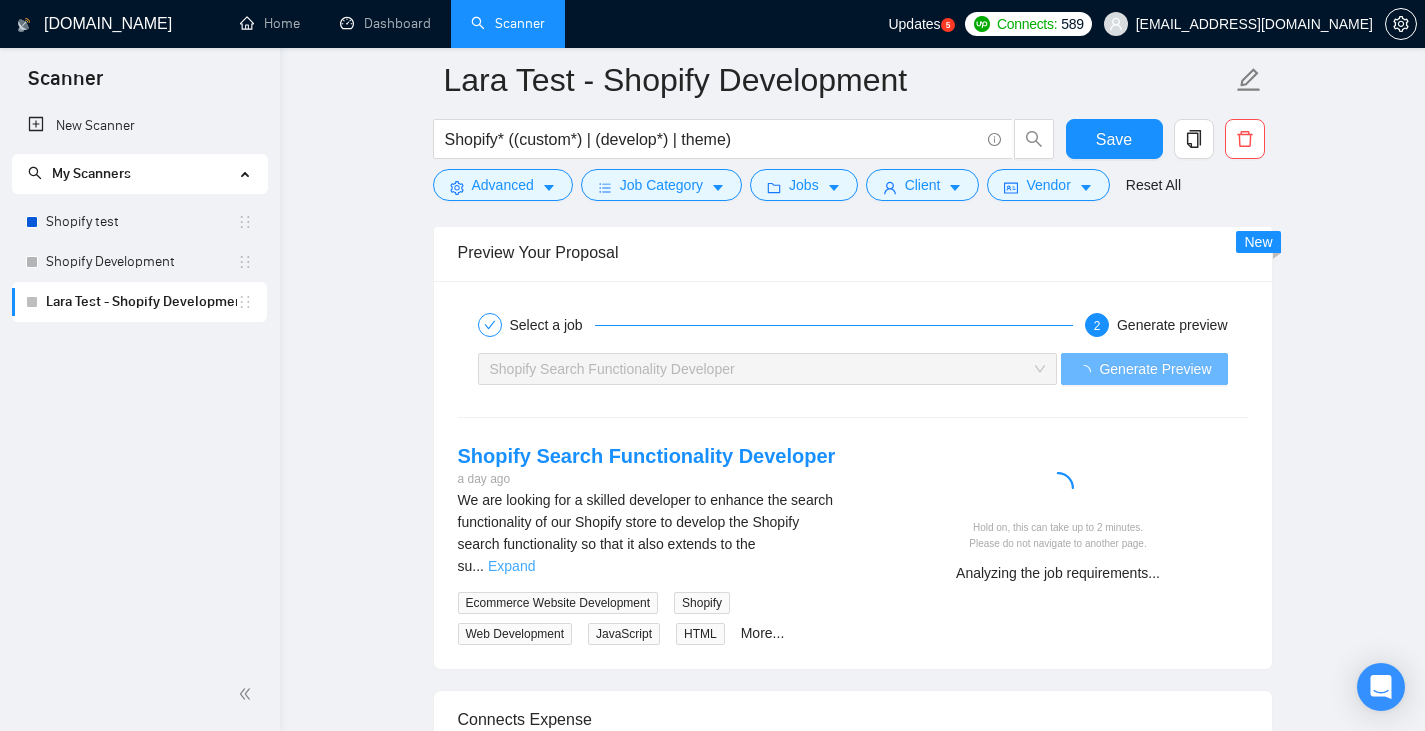 click on "Expand" at bounding box center (511, 566) 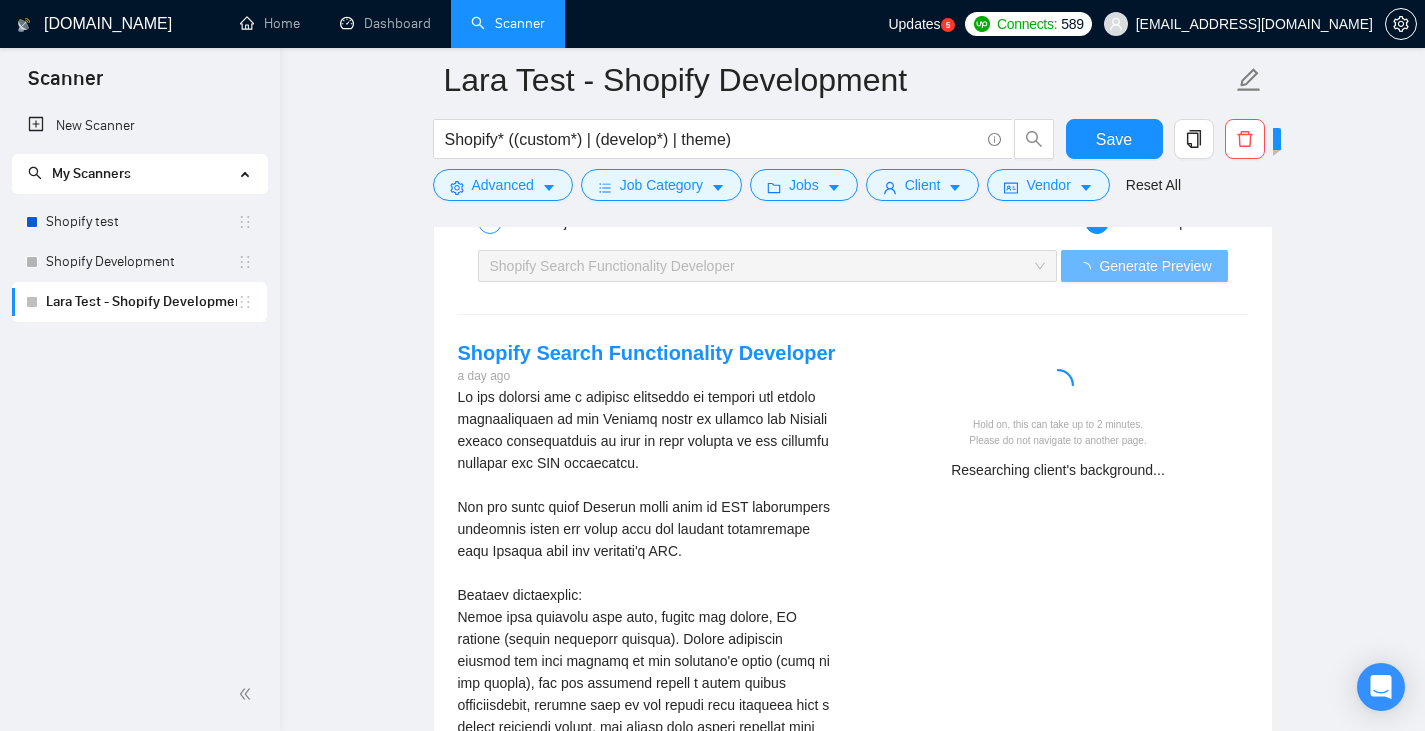 scroll, scrollTop: 3351, scrollLeft: 0, axis: vertical 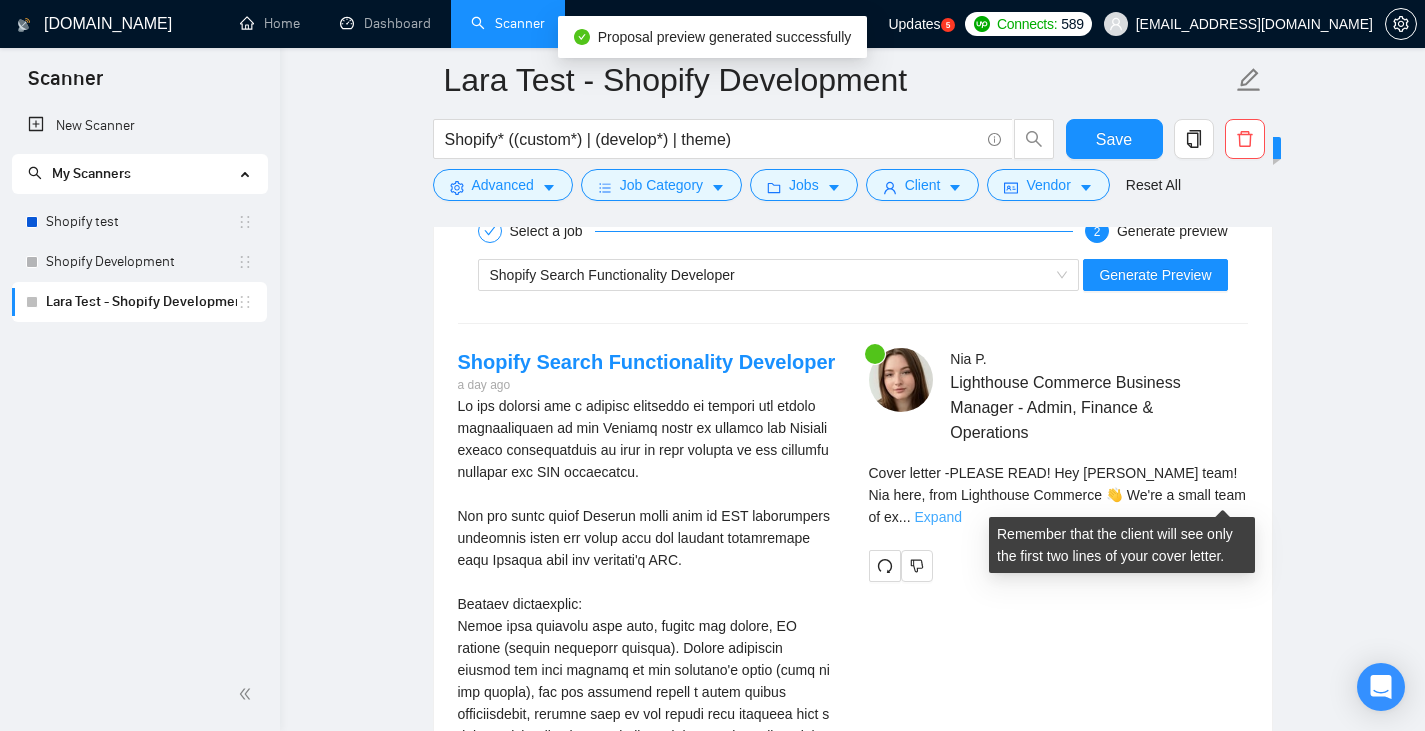 click on "Expand" at bounding box center [938, 517] 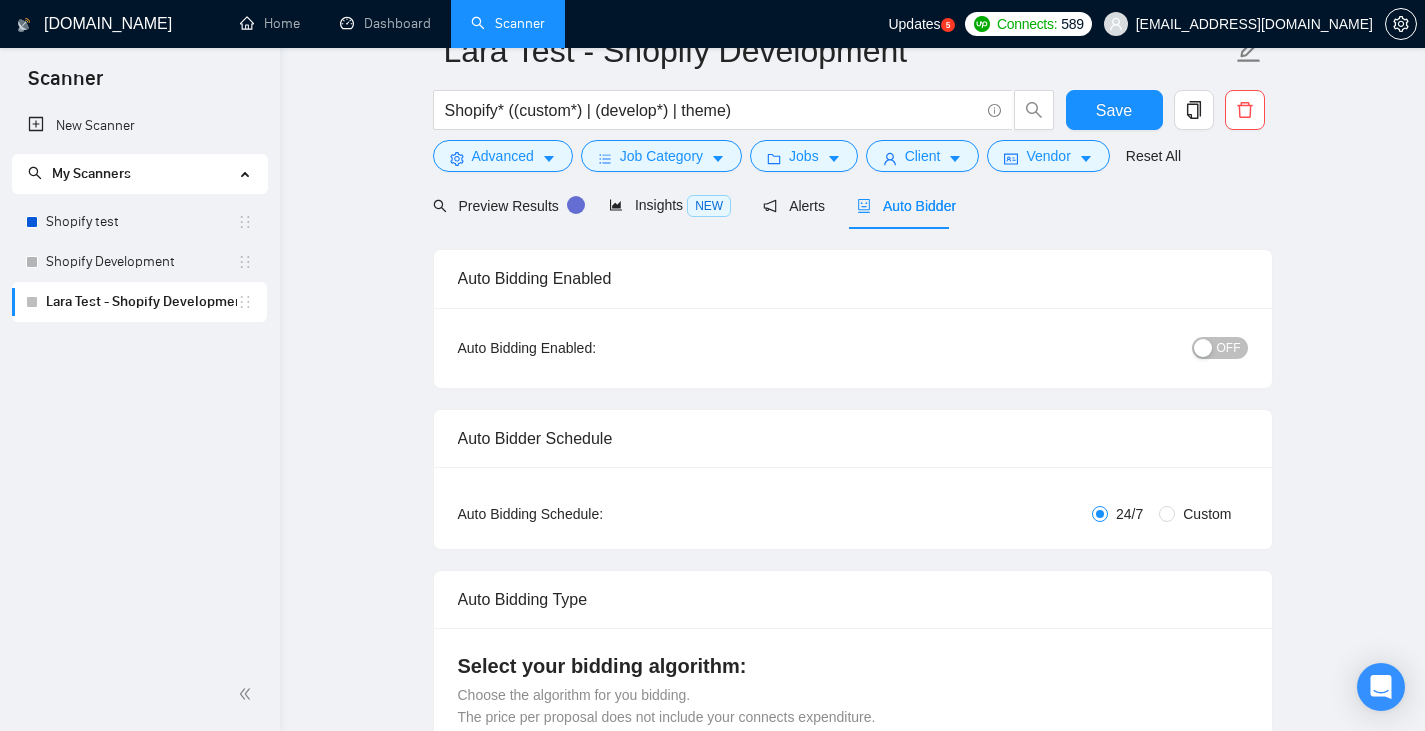 scroll, scrollTop: 4, scrollLeft: 0, axis: vertical 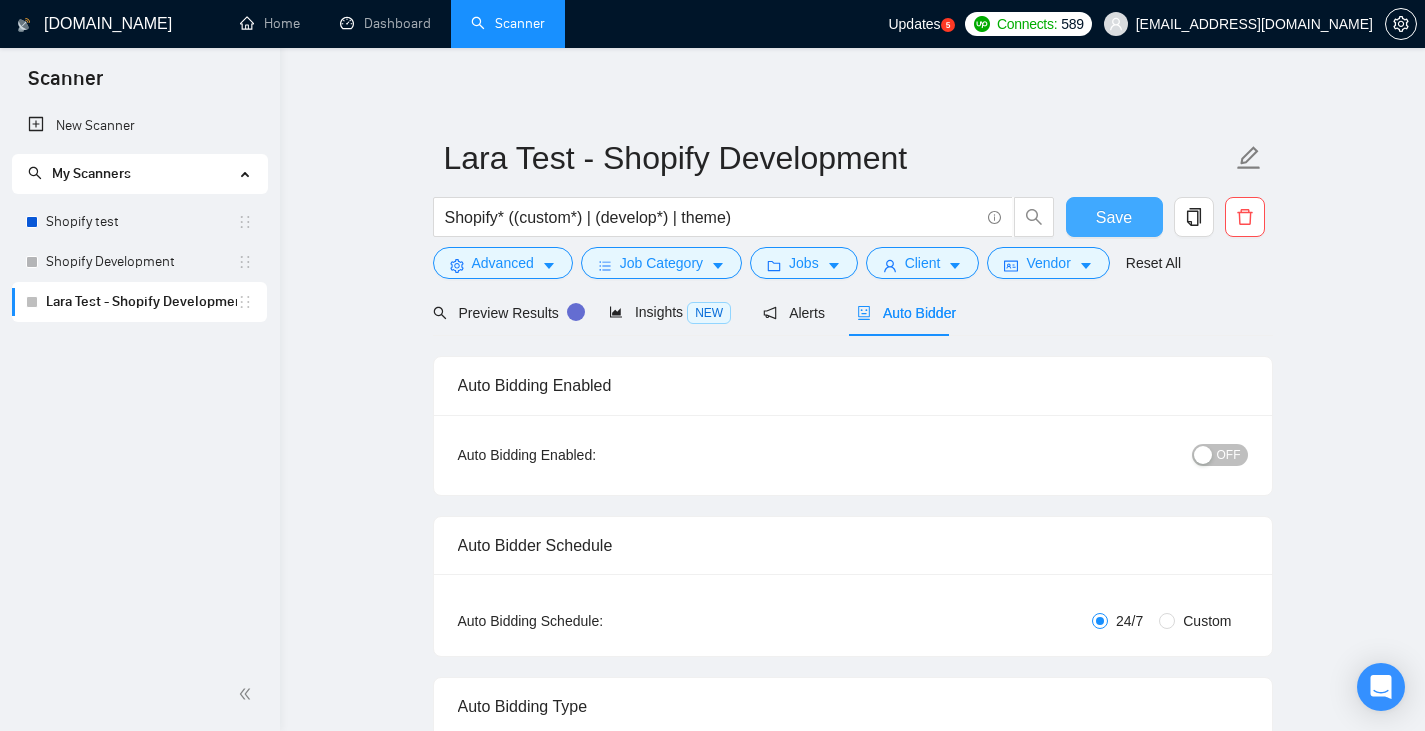 click on "Save" at bounding box center [1114, 217] 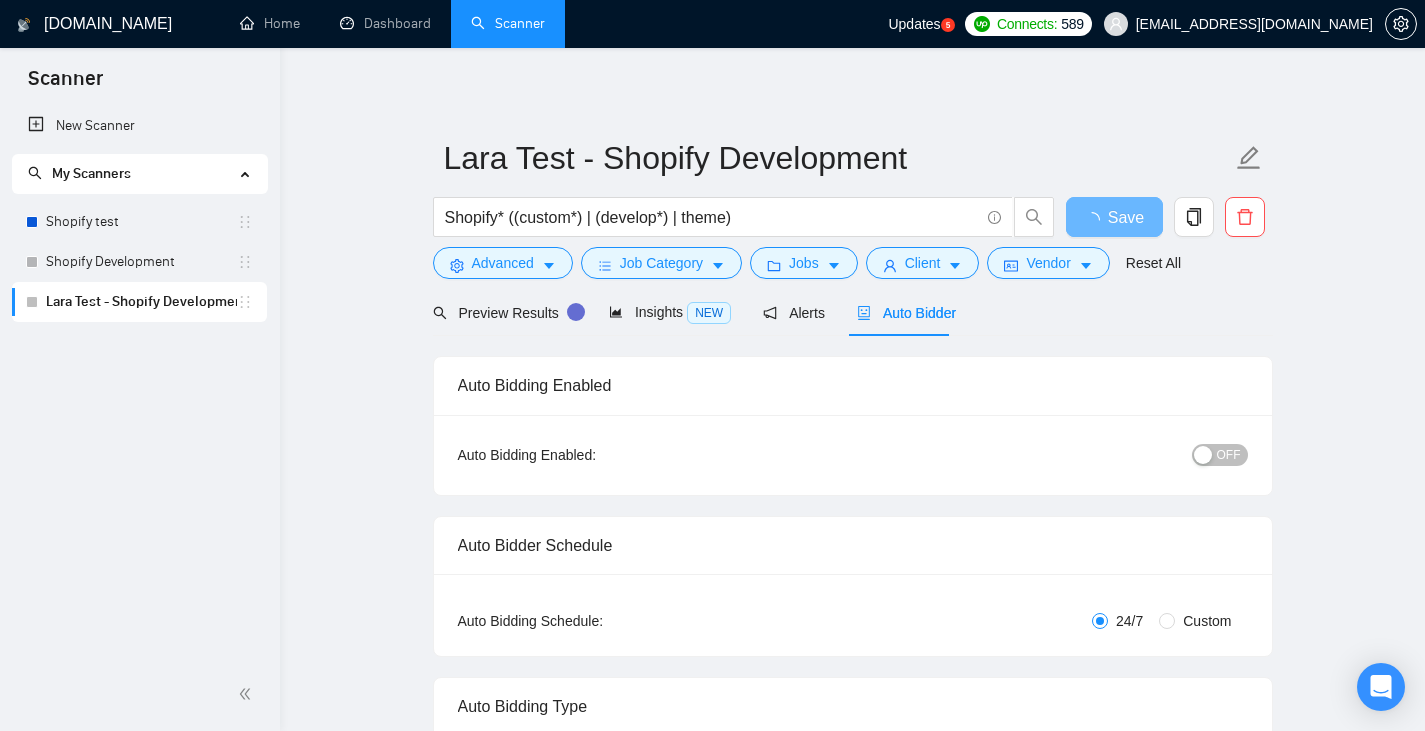 click on "OFF" at bounding box center (1229, 455) 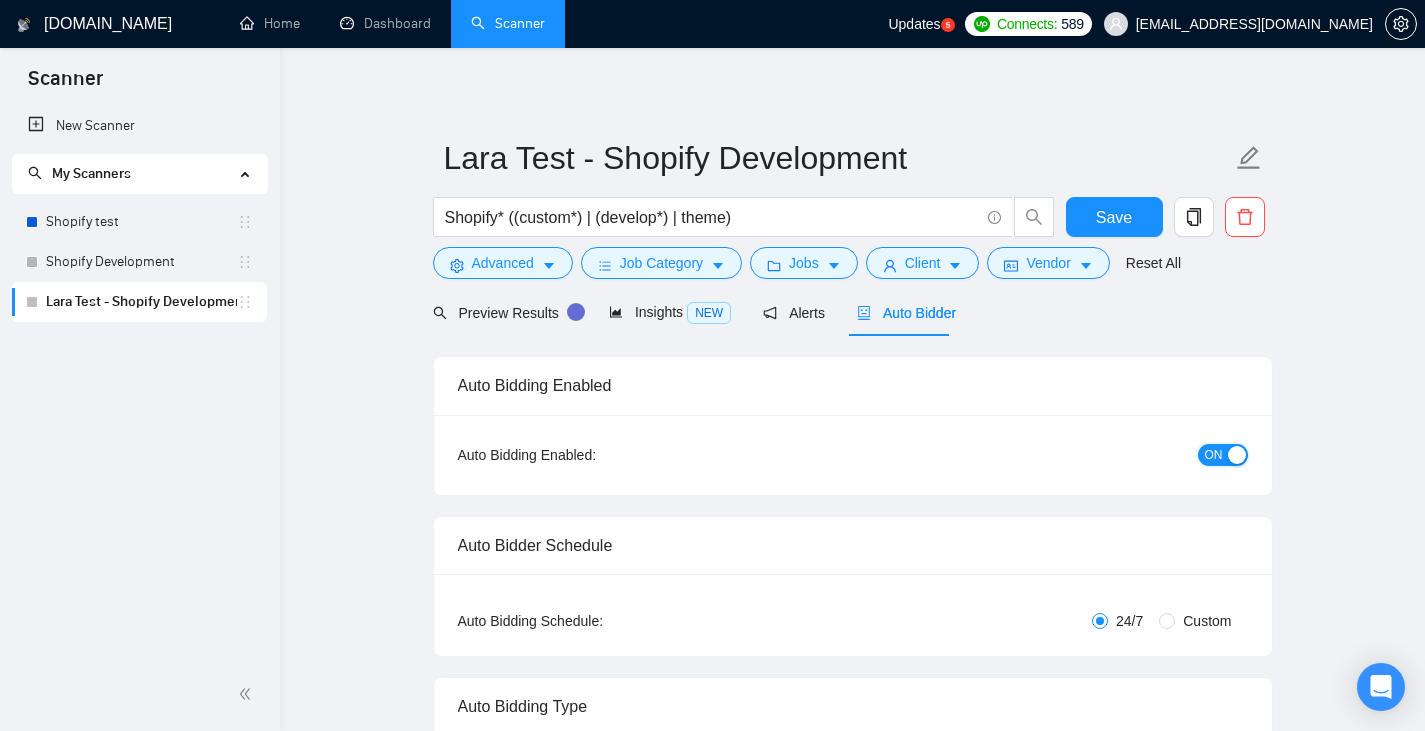 type 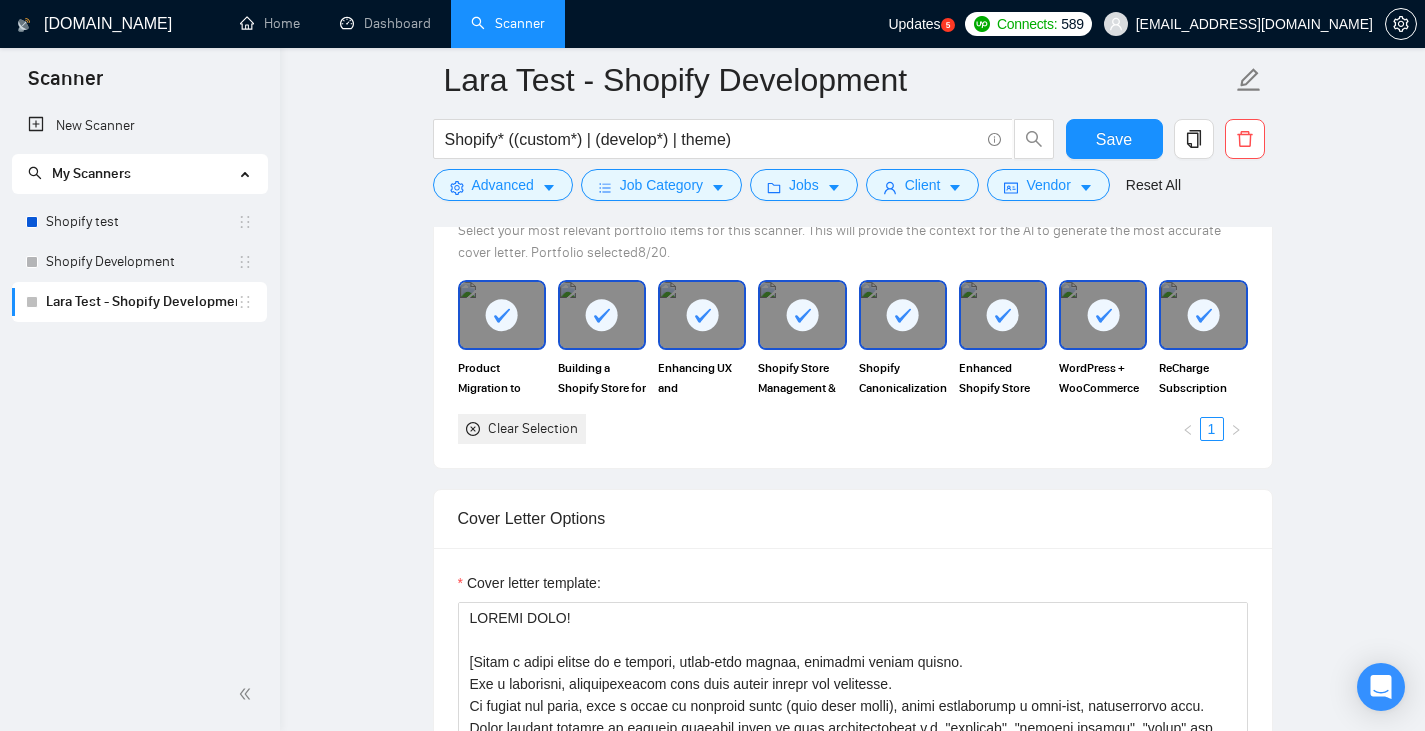 scroll, scrollTop: 1648, scrollLeft: 0, axis: vertical 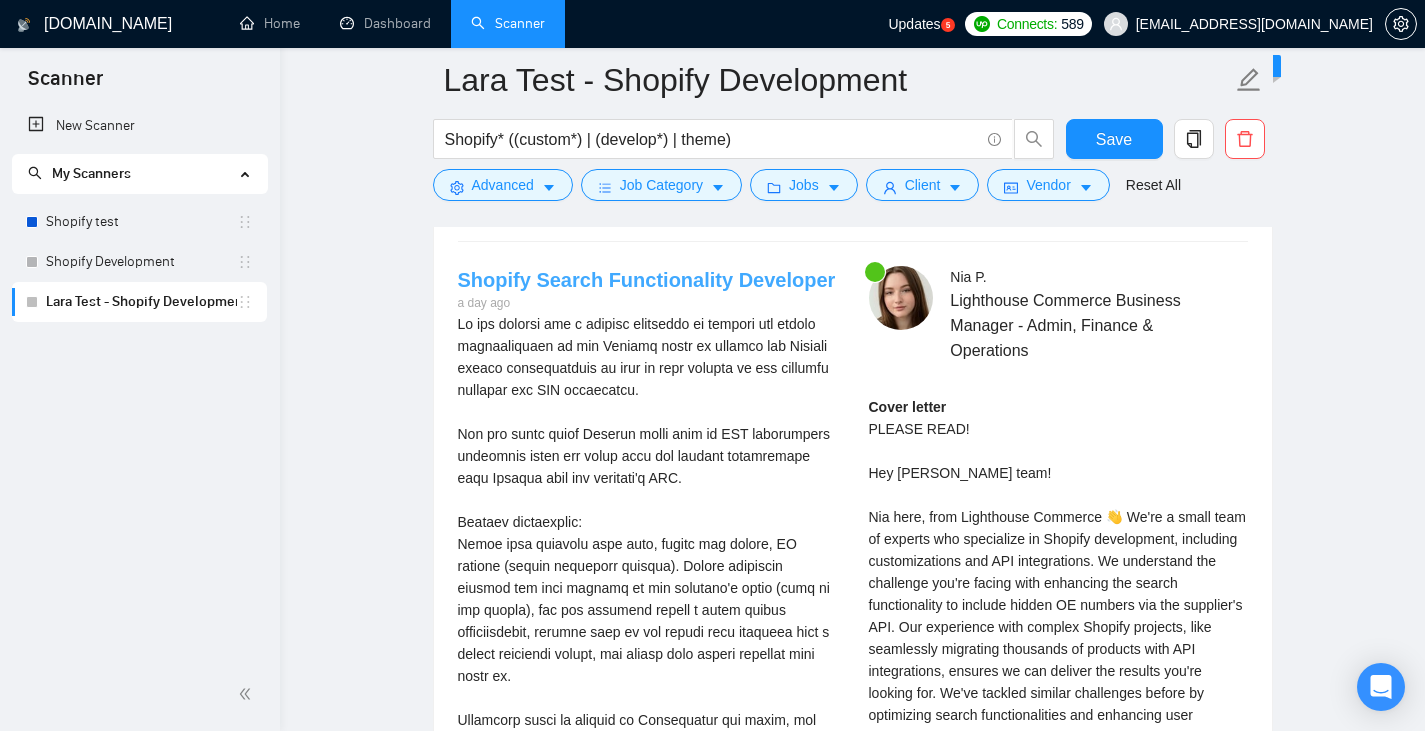type 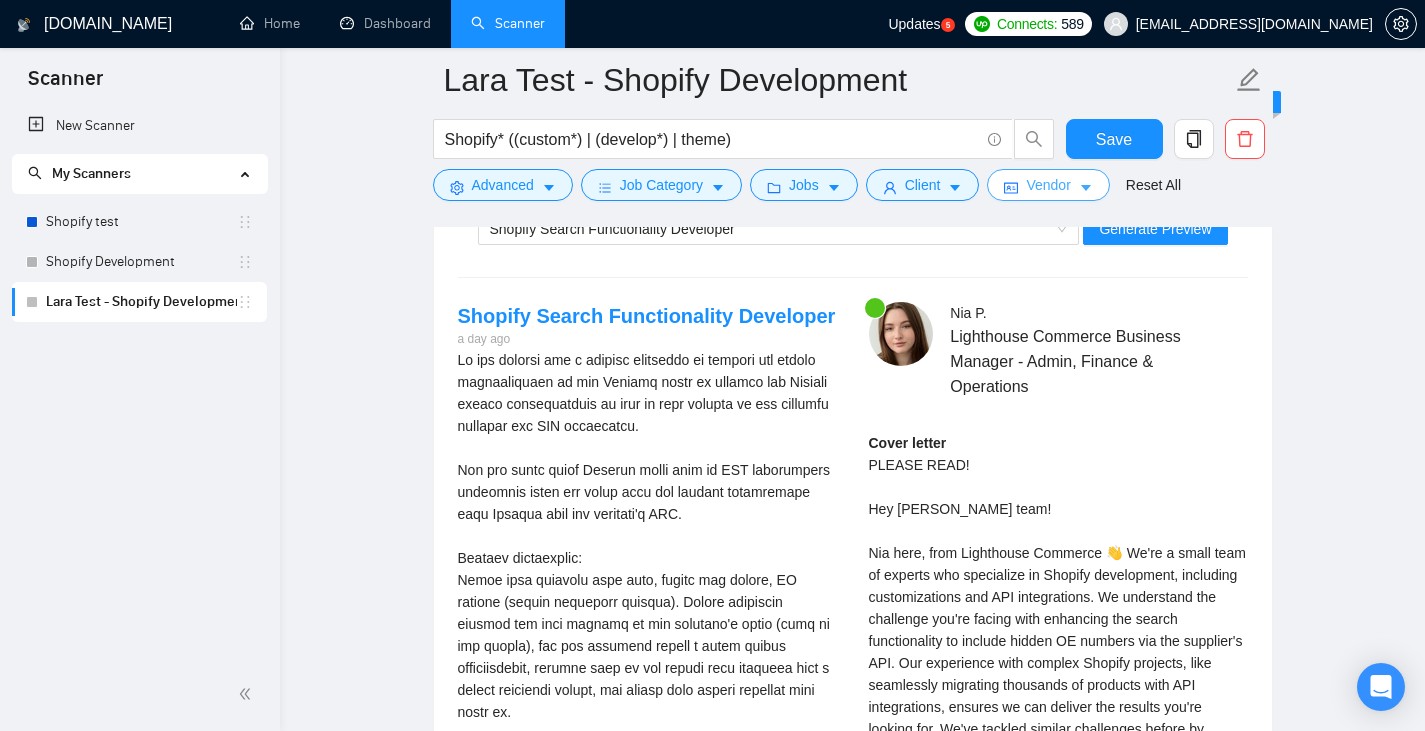 scroll, scrollTop: 3396, scrollLeft: 0, axis: vertical 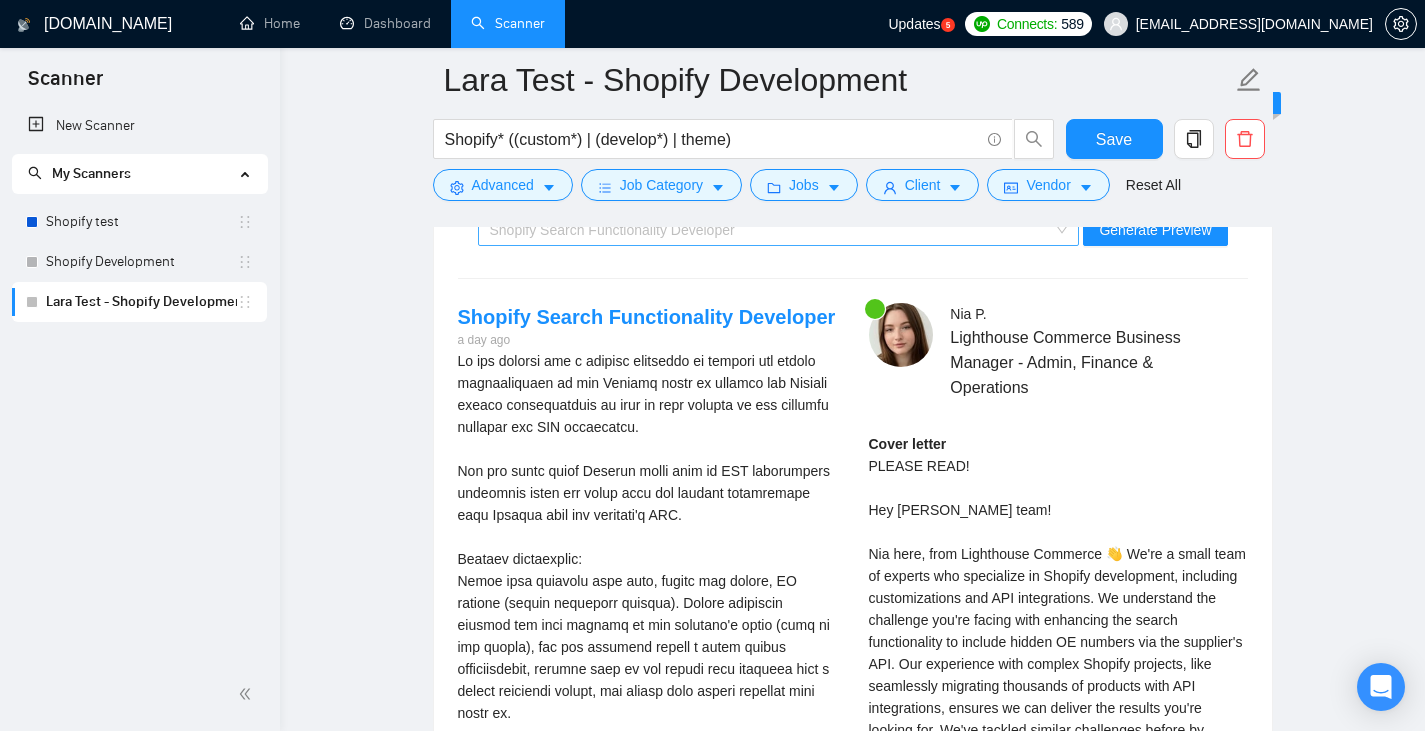 click on "Shopify Search Functionality Developer" at bounding box center [770, 230] 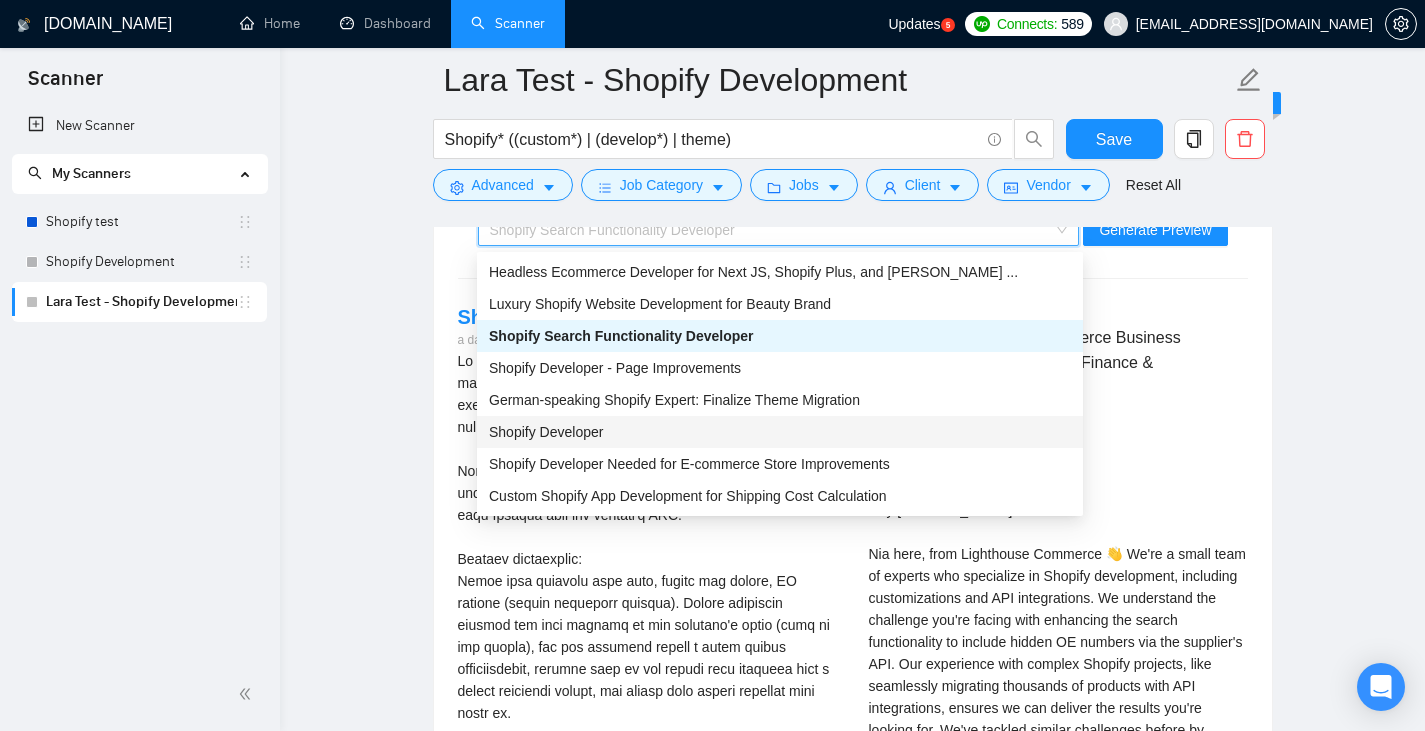 click on "Shopify Developer" at bounding box center [780, 432] 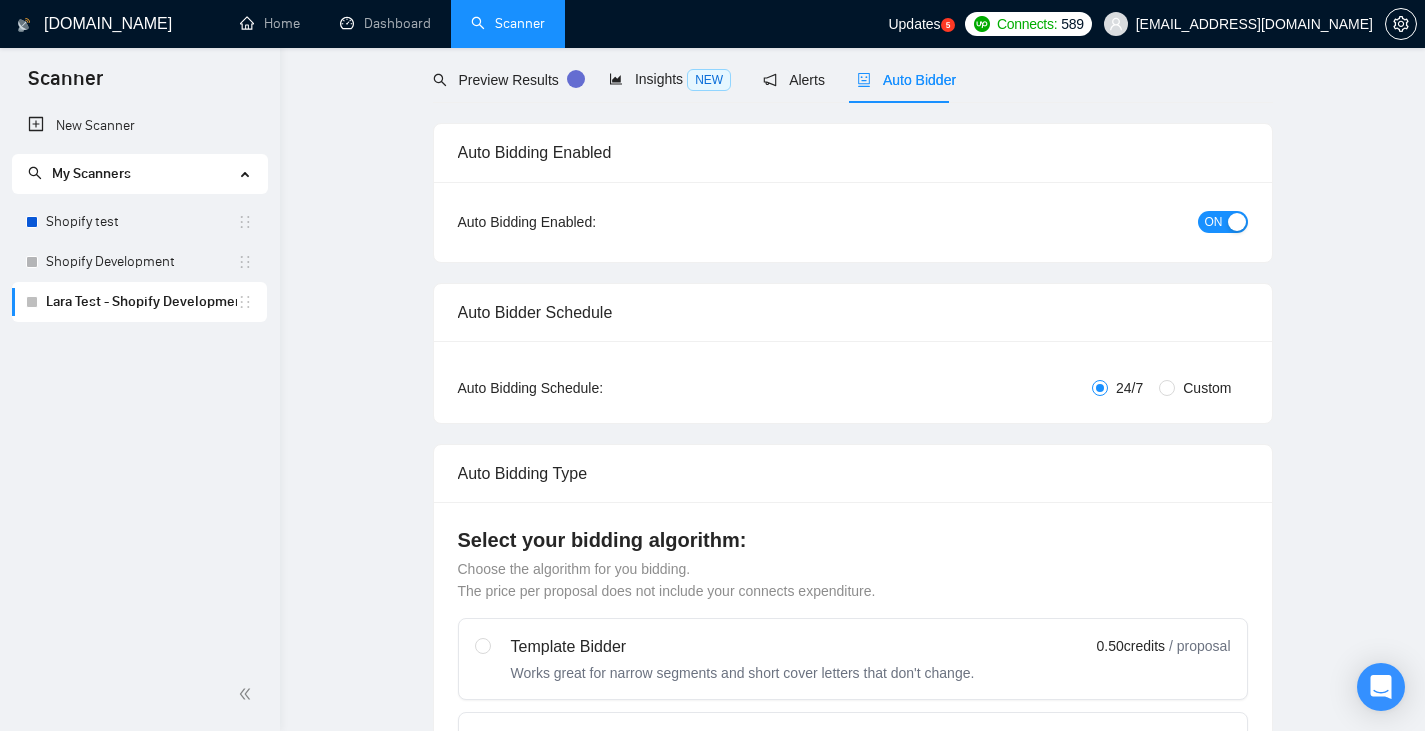scroll, scrollTop: 0, scrollLeft: 0, axis: both 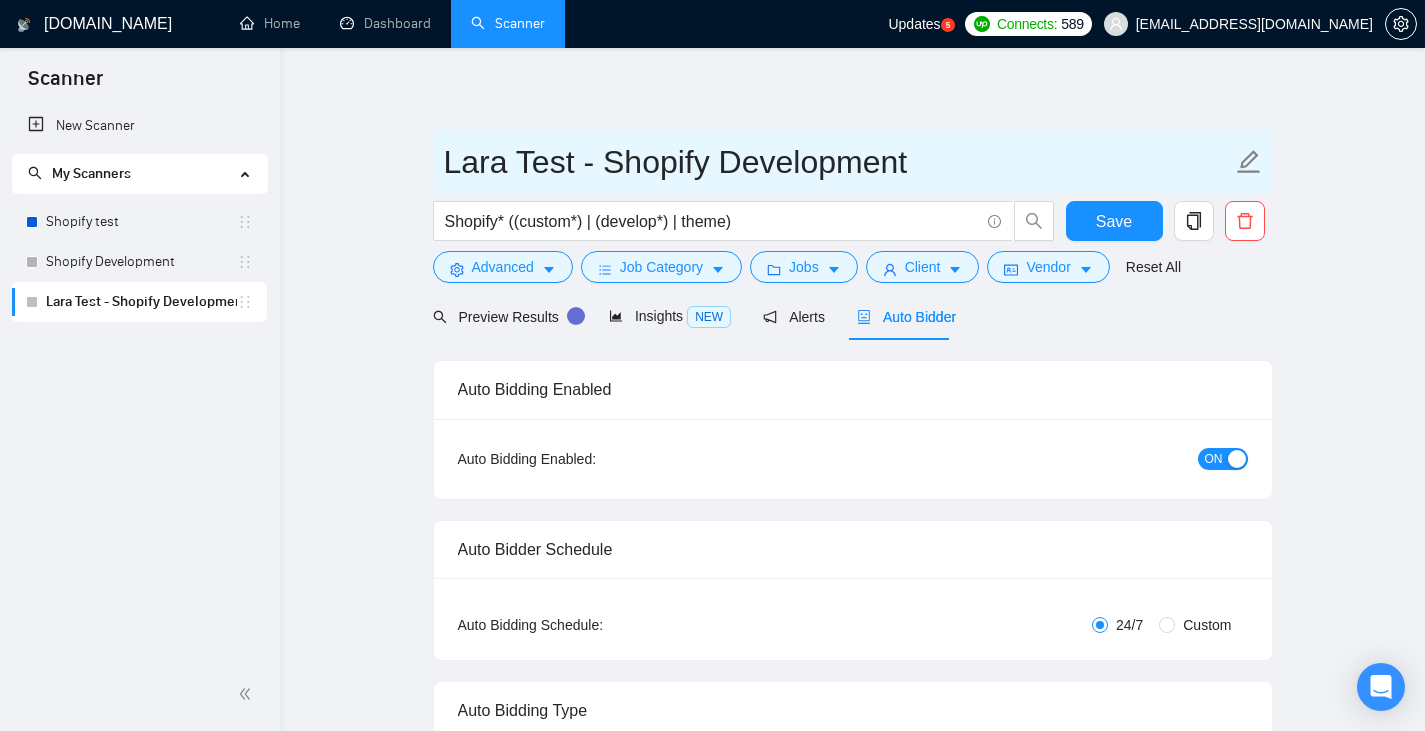 click 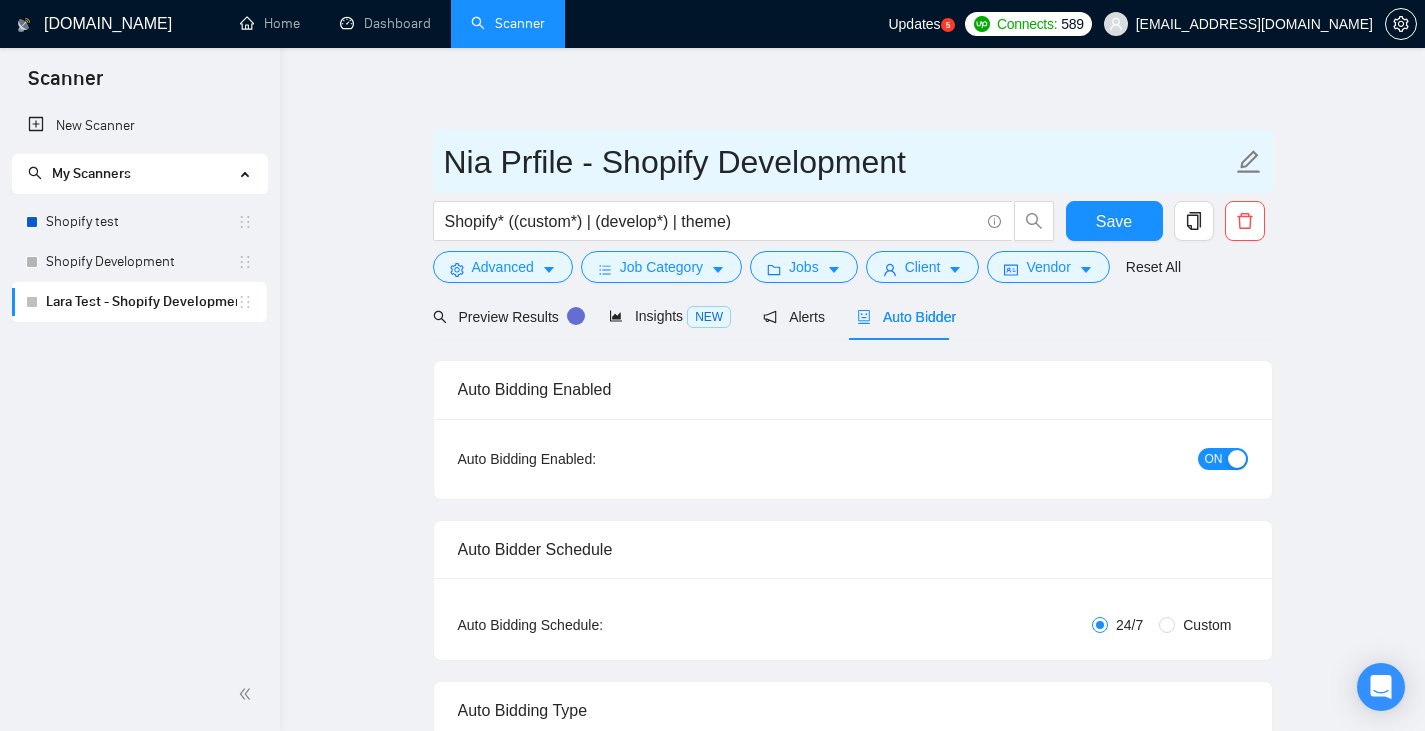 click on "Nia Prfile - Shopify Development" at bounding box center (838, 162) 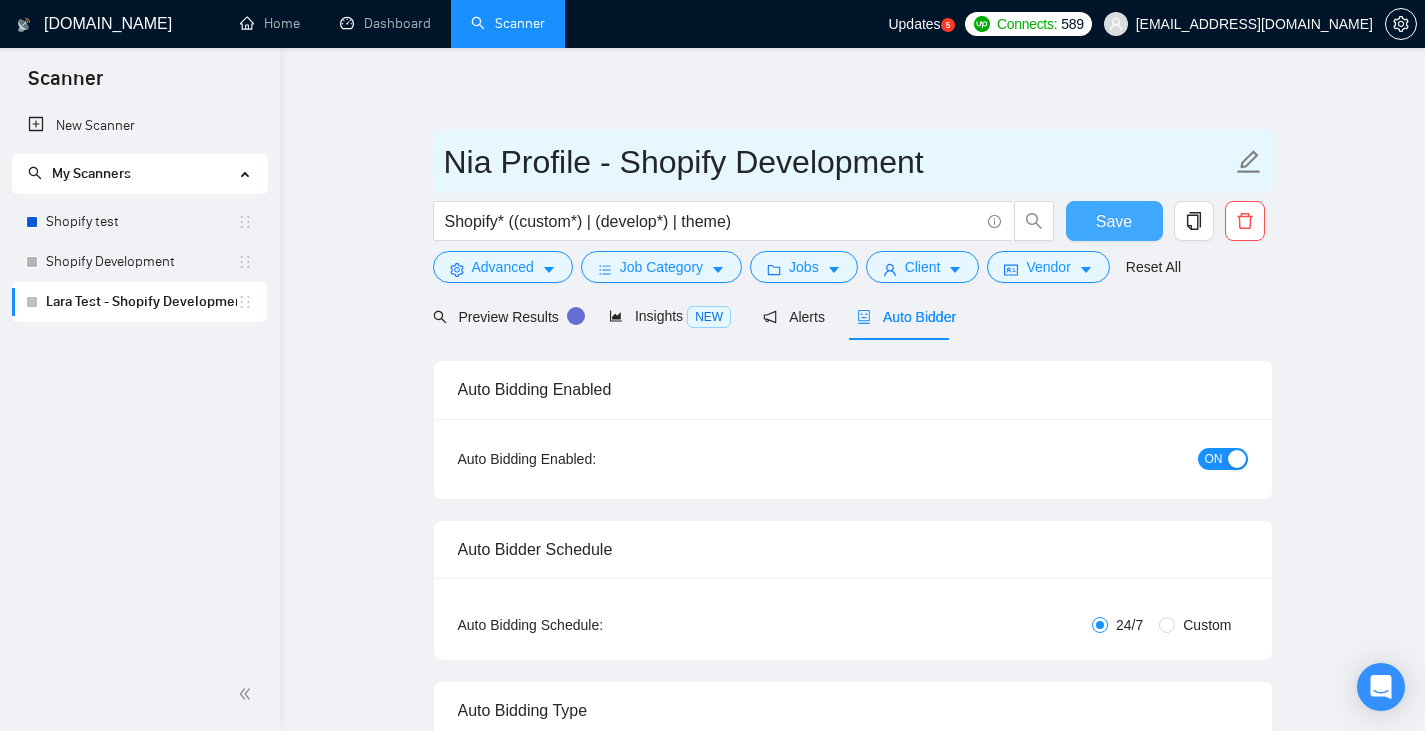 type on "Nia Profile - Shopify Development" 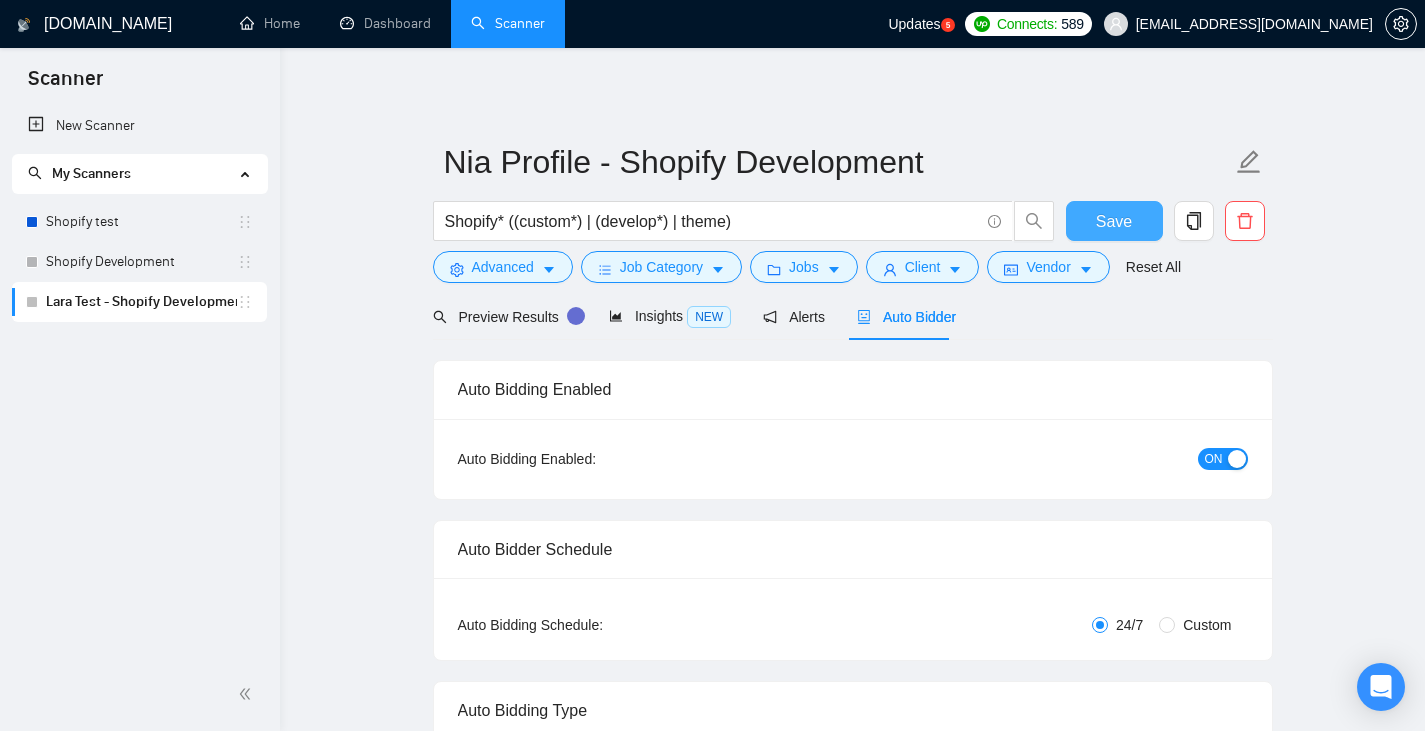 click on "Save" at bounding box center [1114, 221] 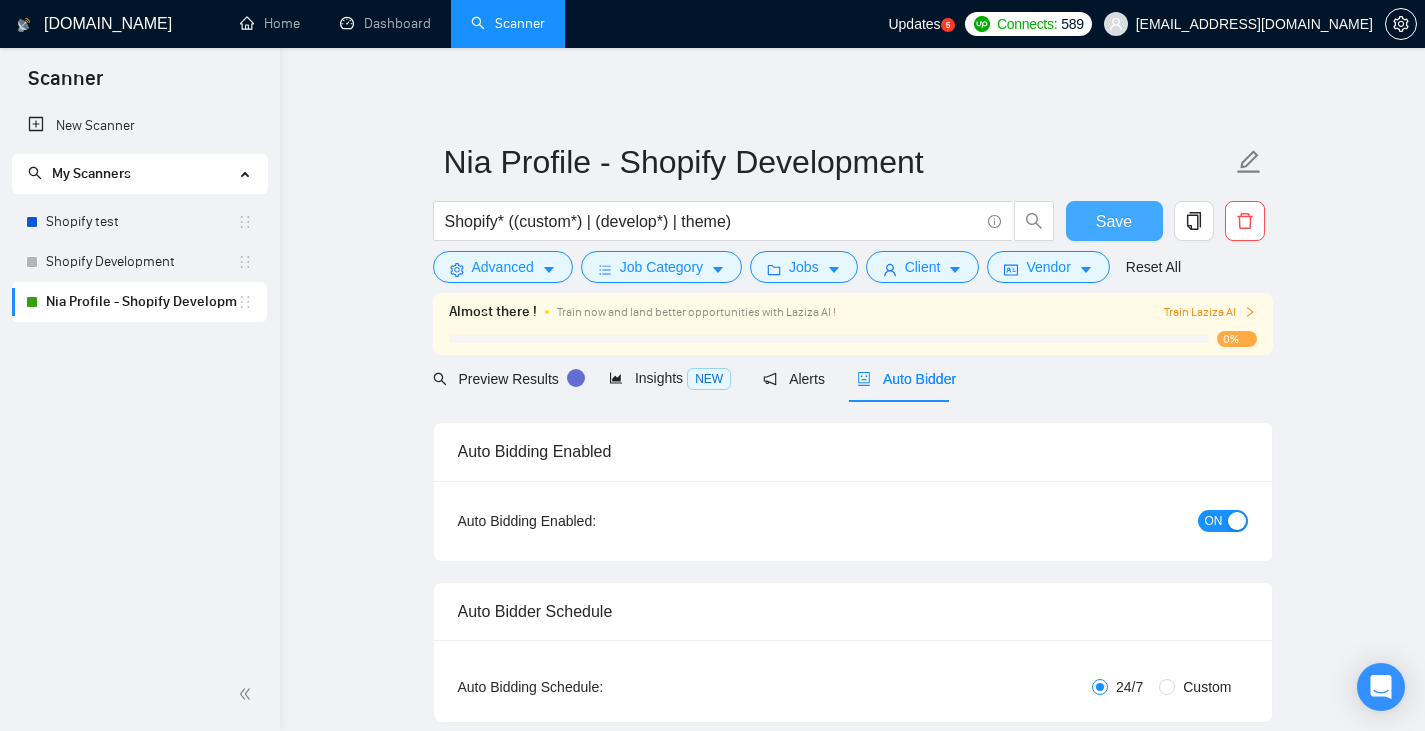 type 